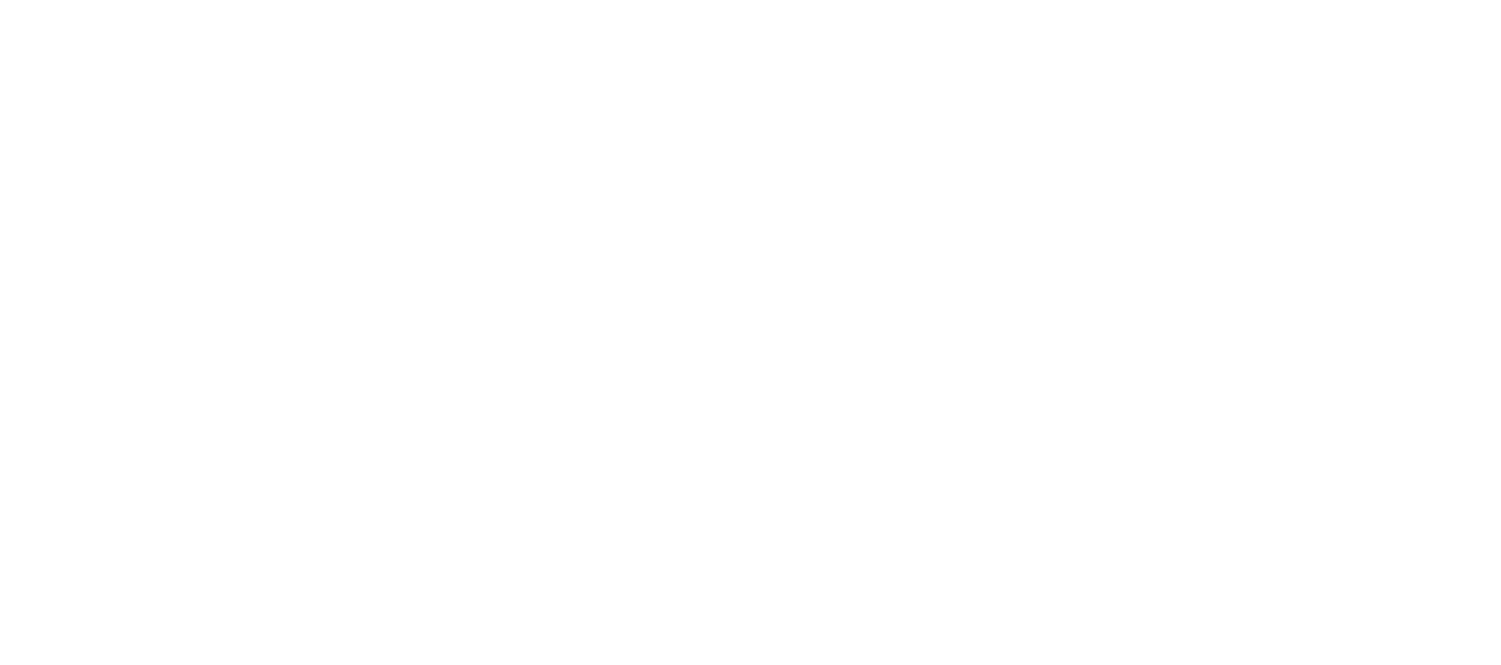 scroll, scrollTop: 0, scrollLeft: 0, axis: both 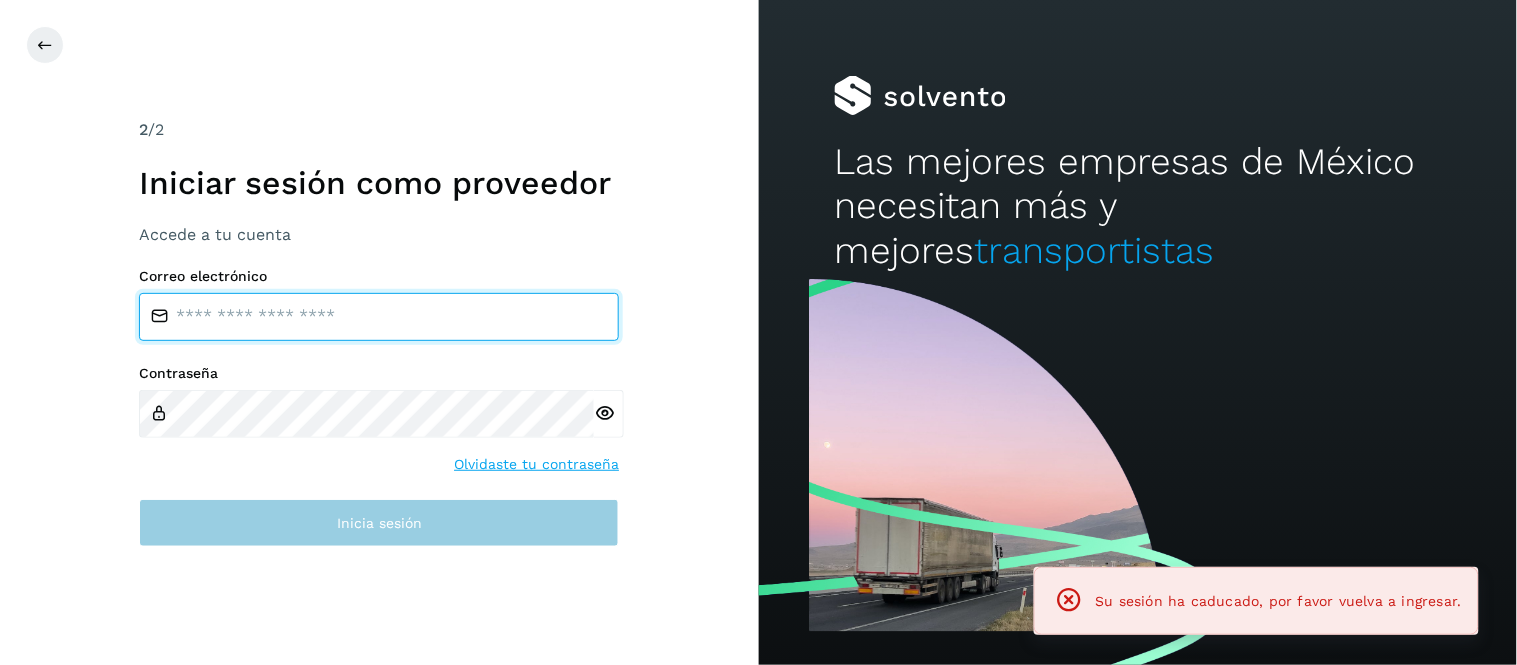 type on "**********" 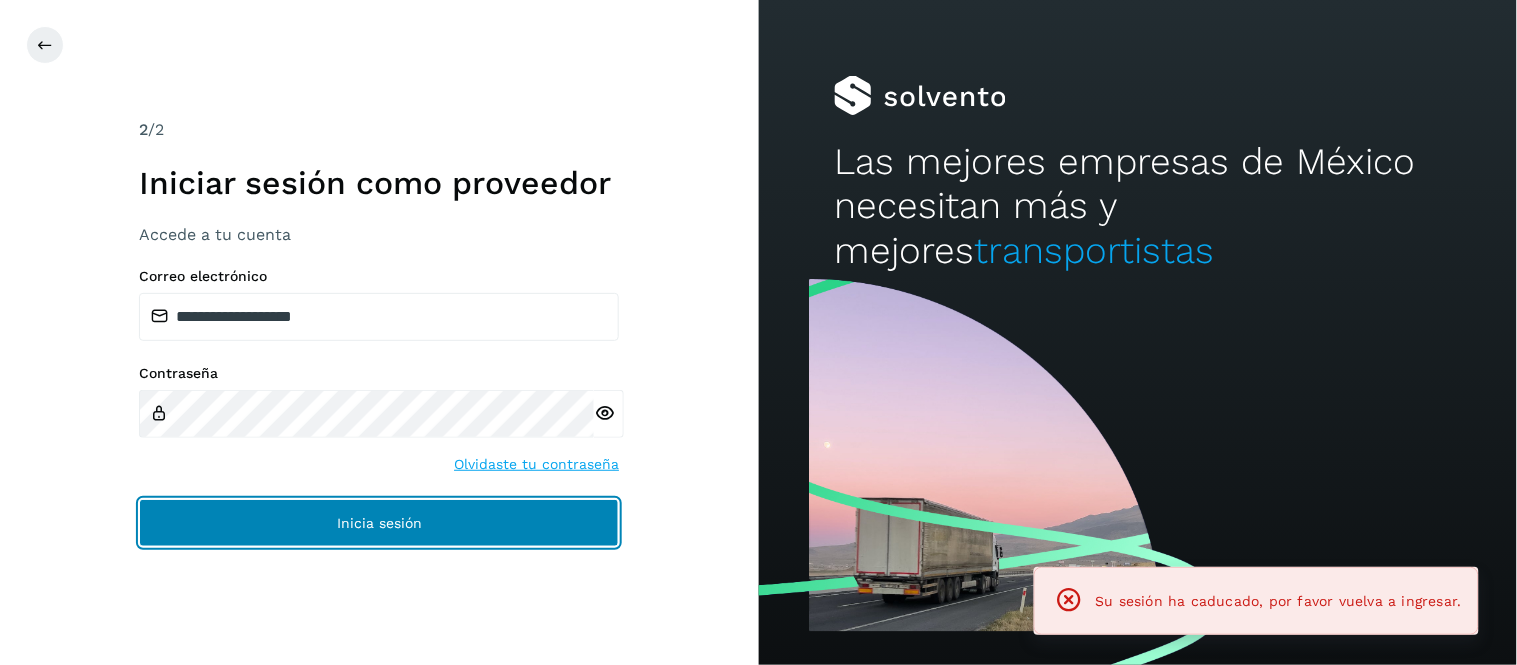 click on "Inicia sesión" at bounding box center [379, 523] 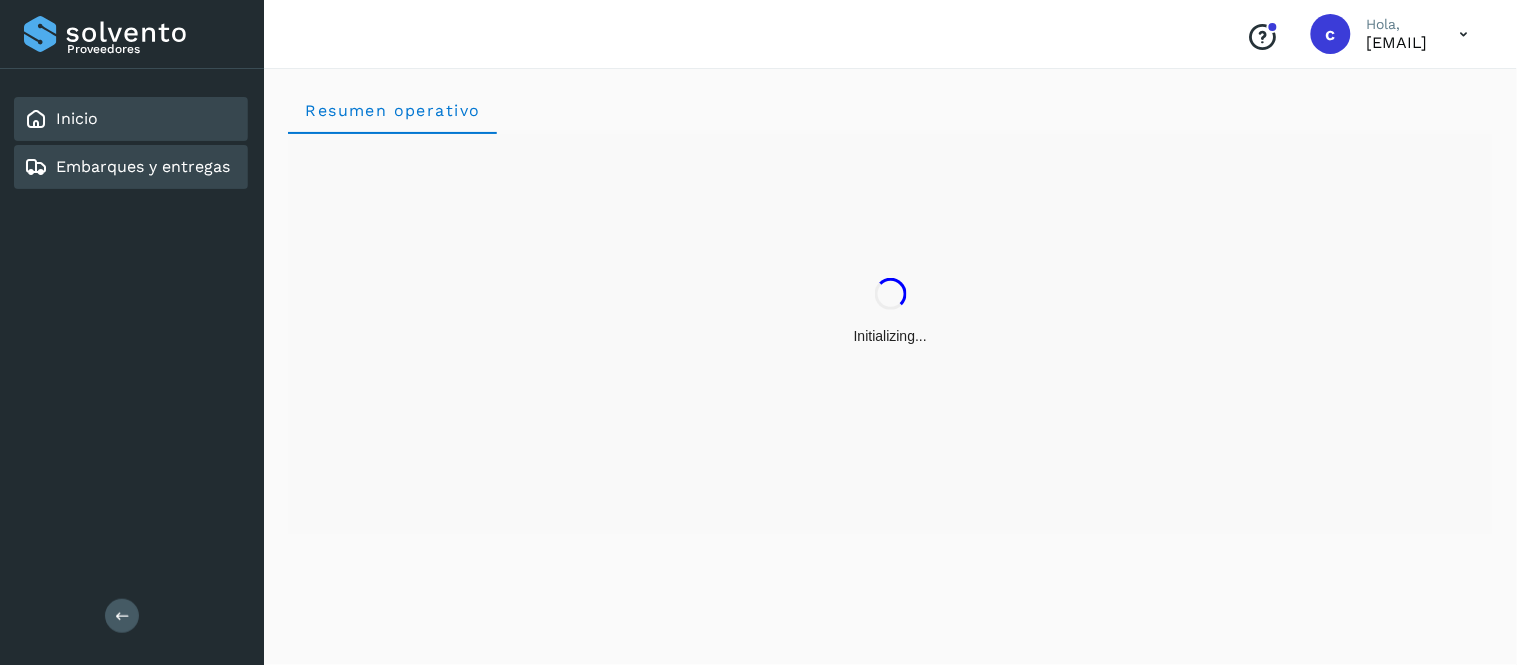click on "Embarques y entregas" 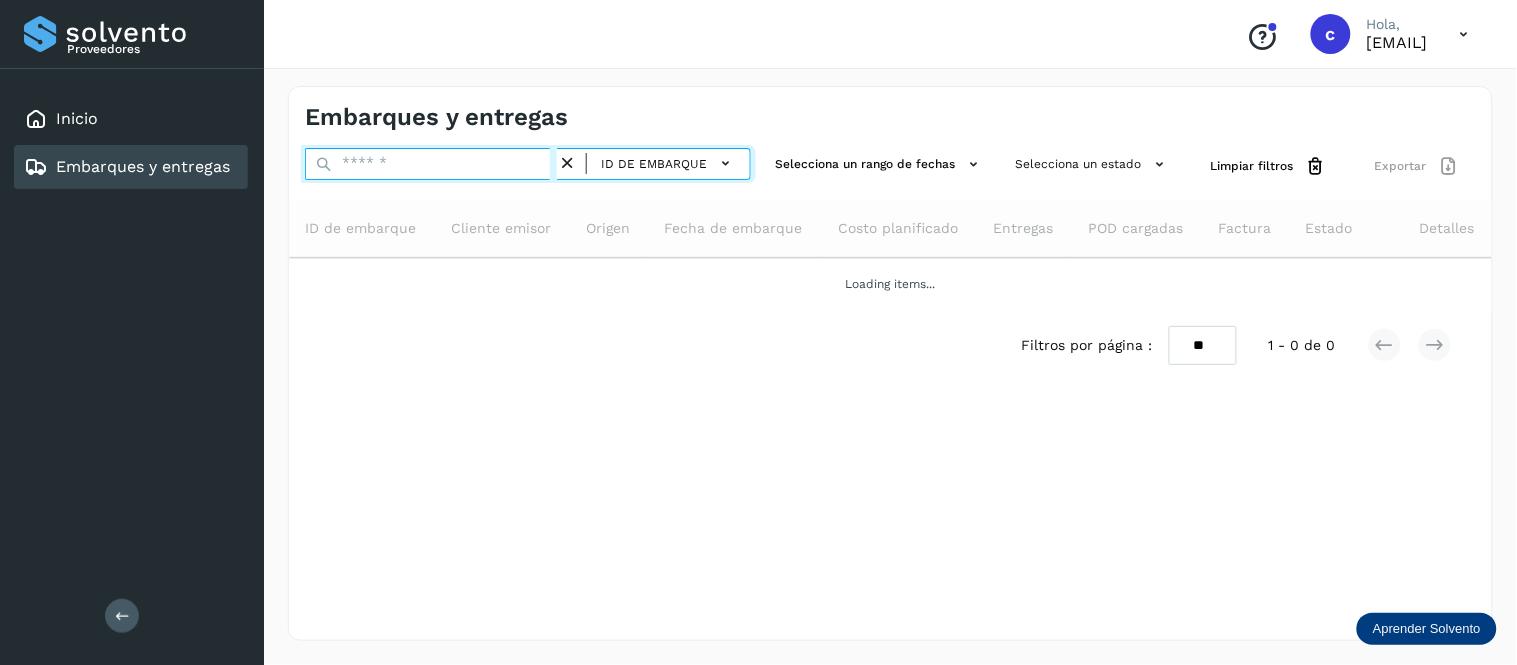 click at bounding box center [431, 164] 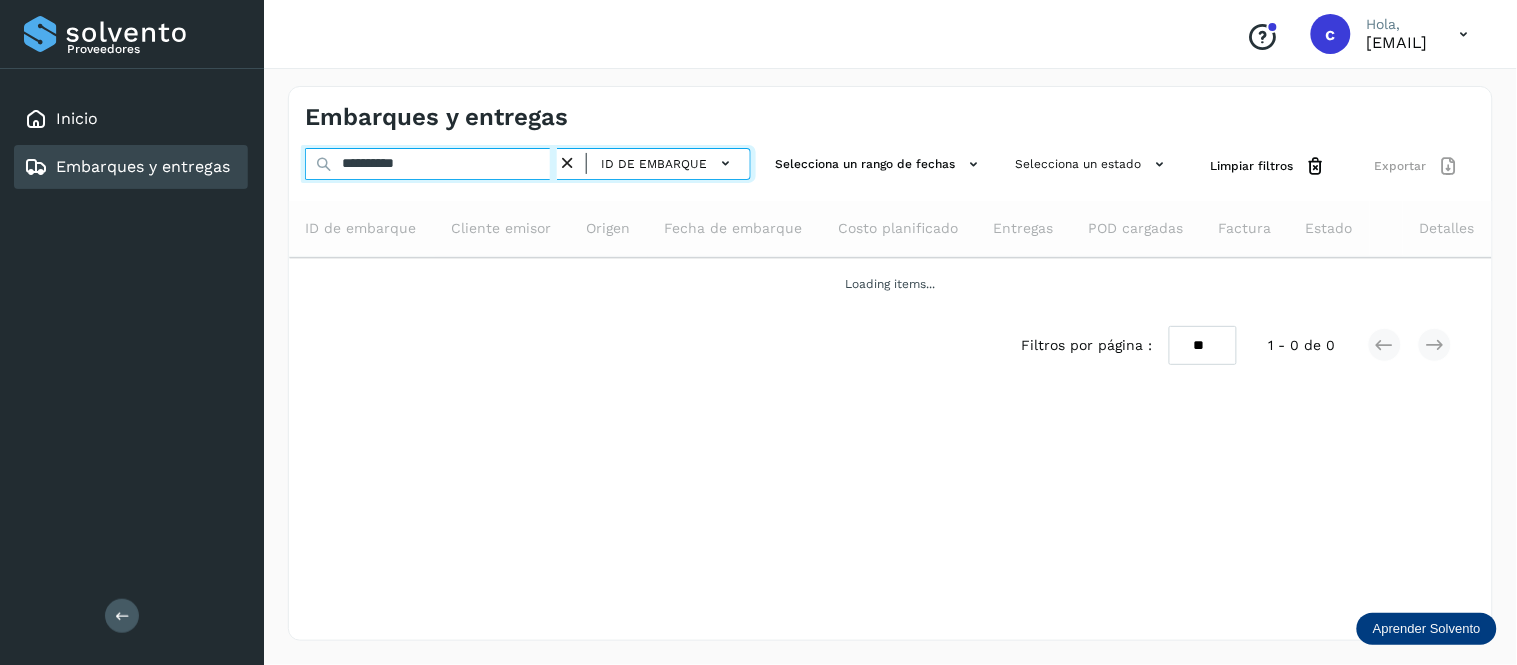 type on "**********" 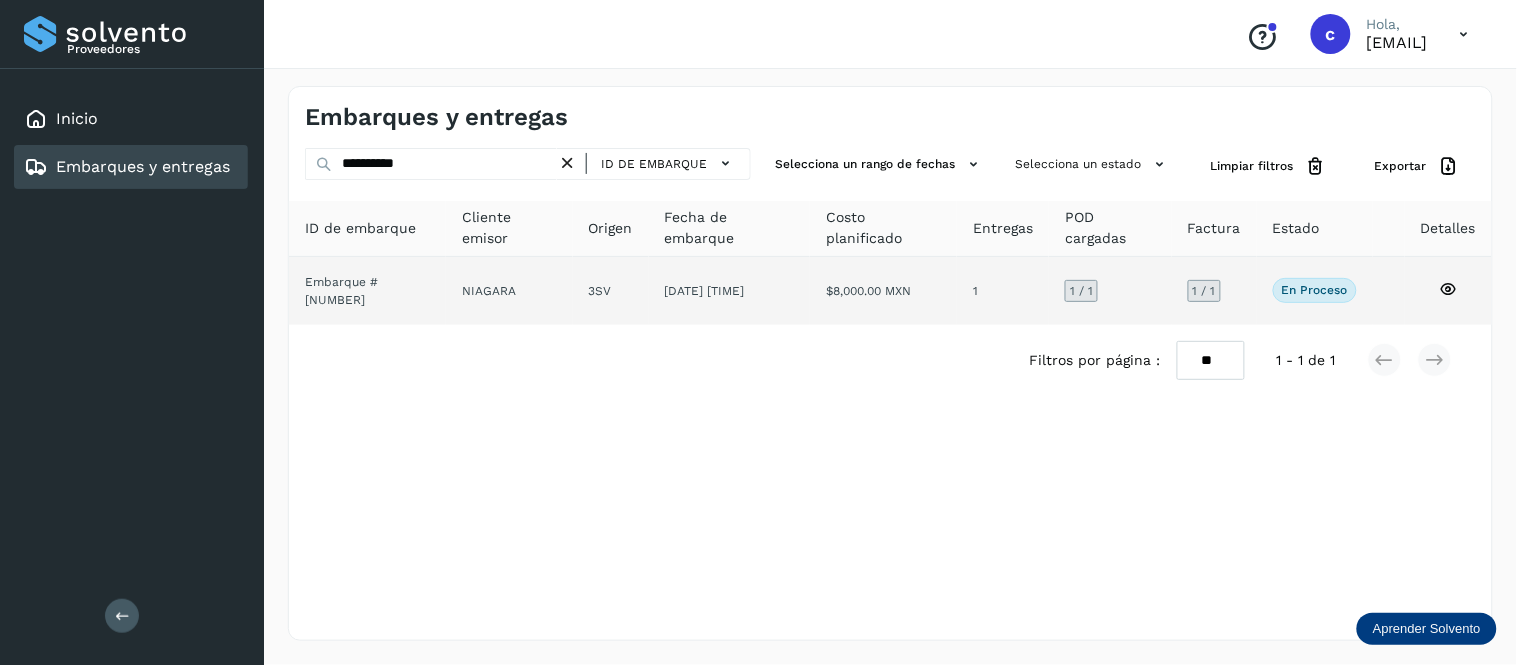 click on "3SV" 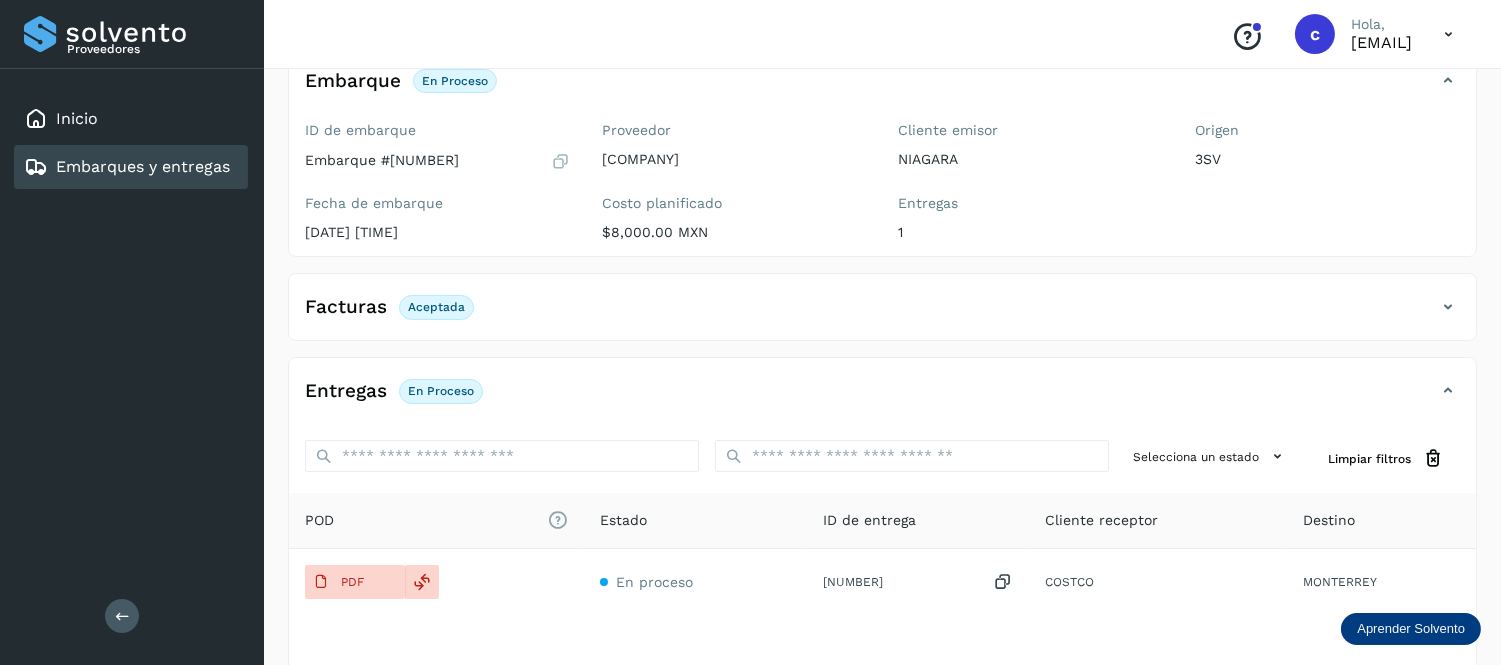 scroll, scrollTop: 295, scrollLeft: 0, axis: vertical 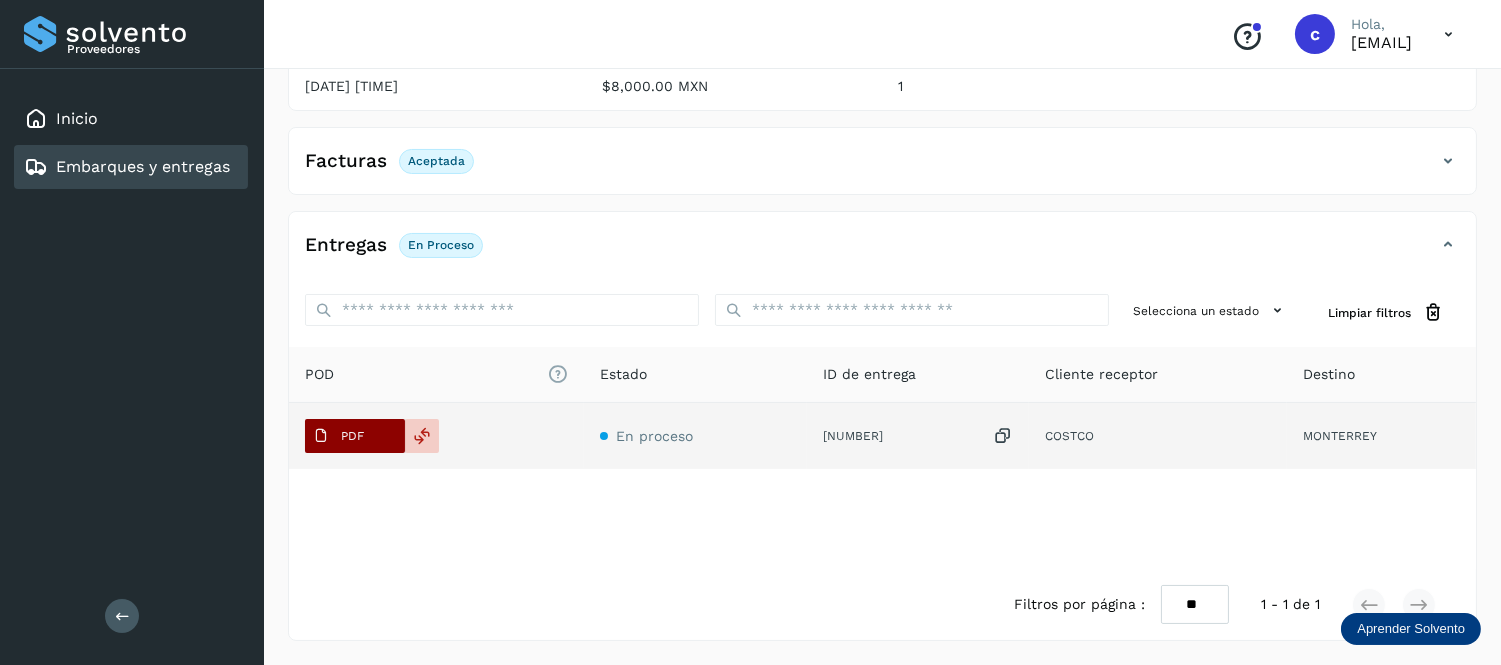 click on "PDF" at bounding box center (338, 436) 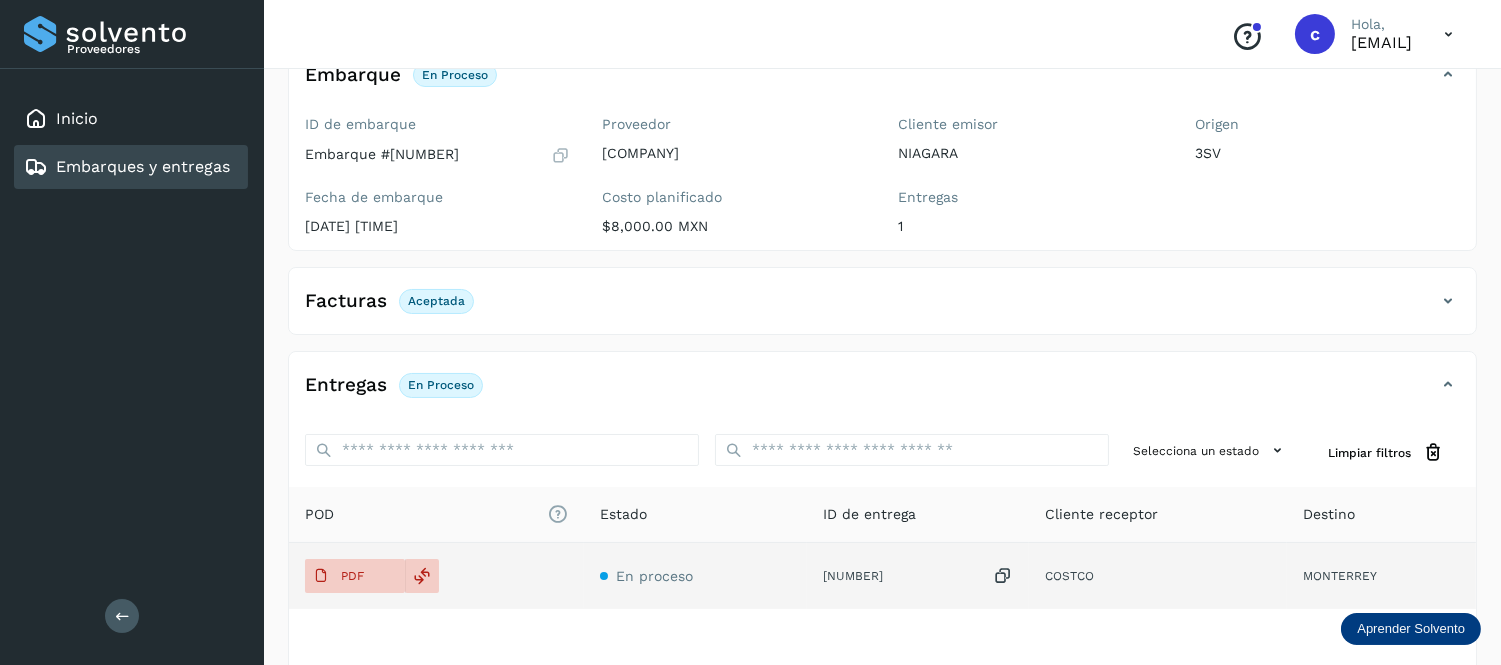 scroll, scrollTop: 117, scrollLeft: 0, axis: vertical 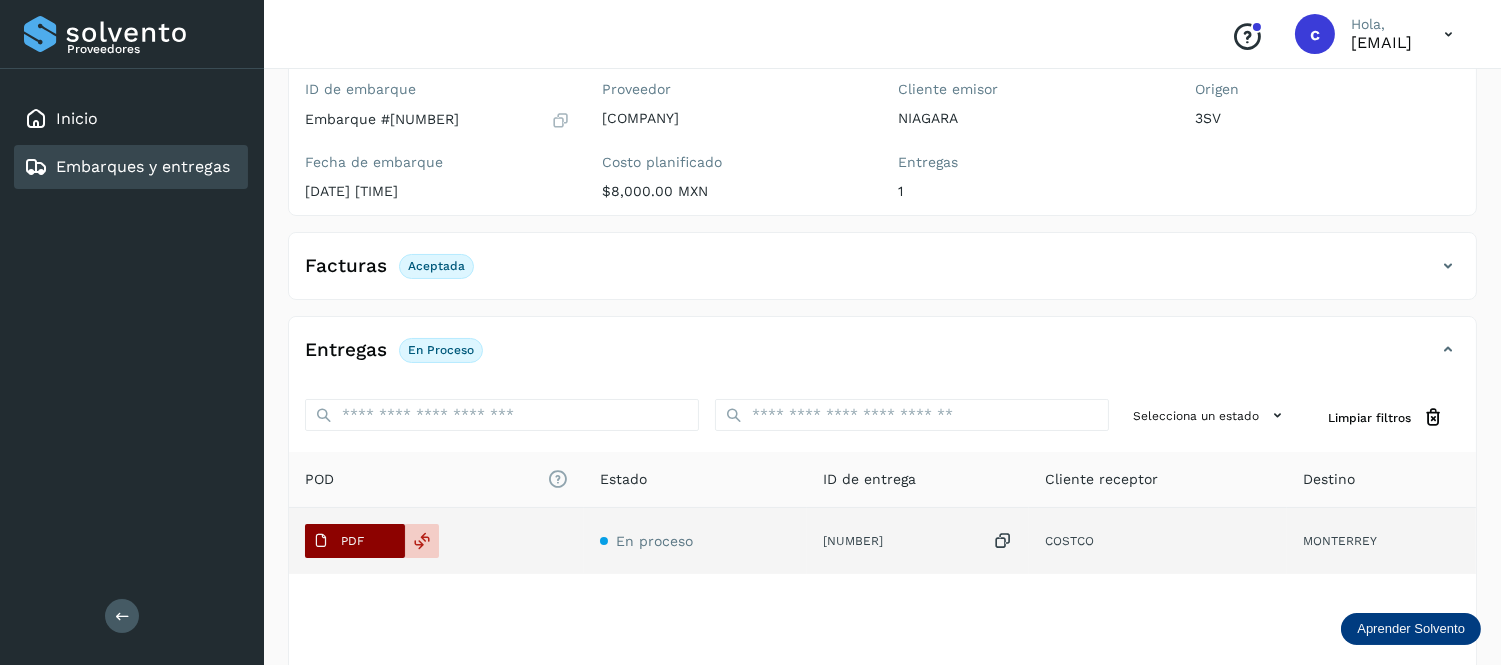 click on "PDF" at bounding box center [338, 541] 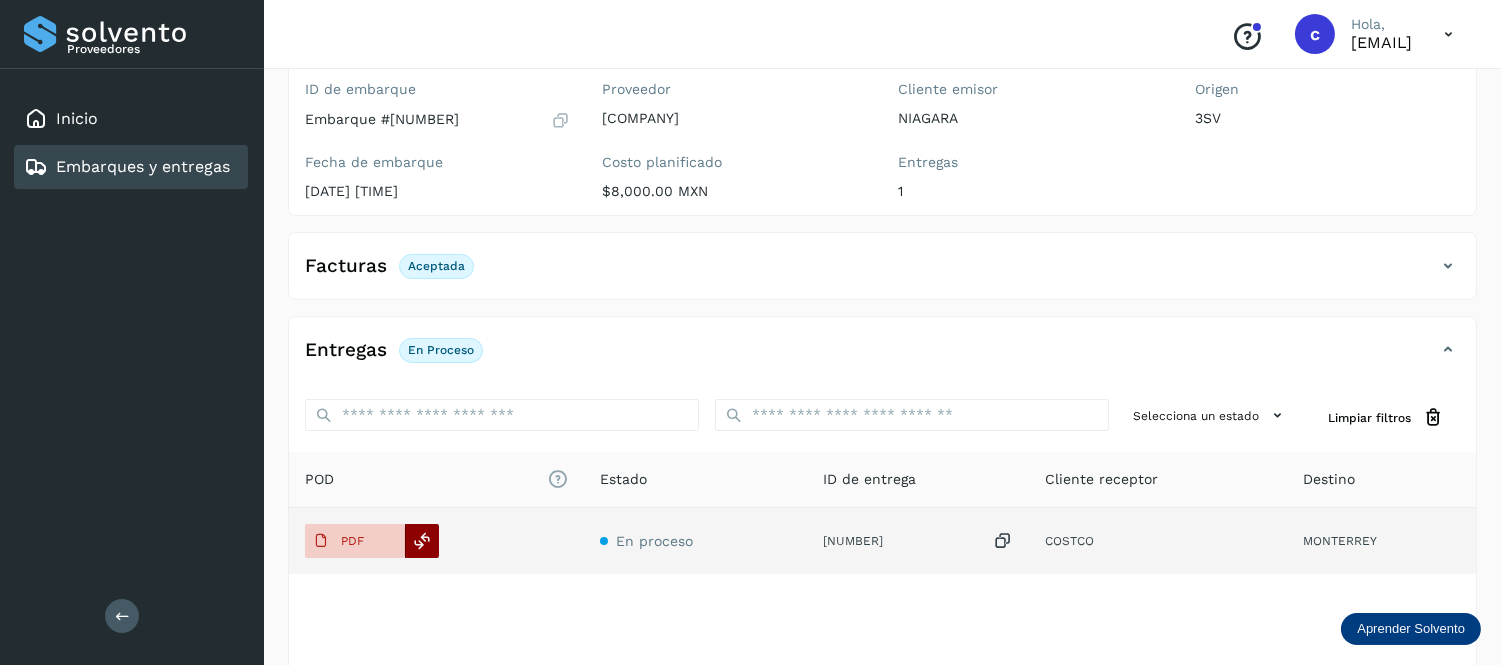 click at bounding box center (423, 541) 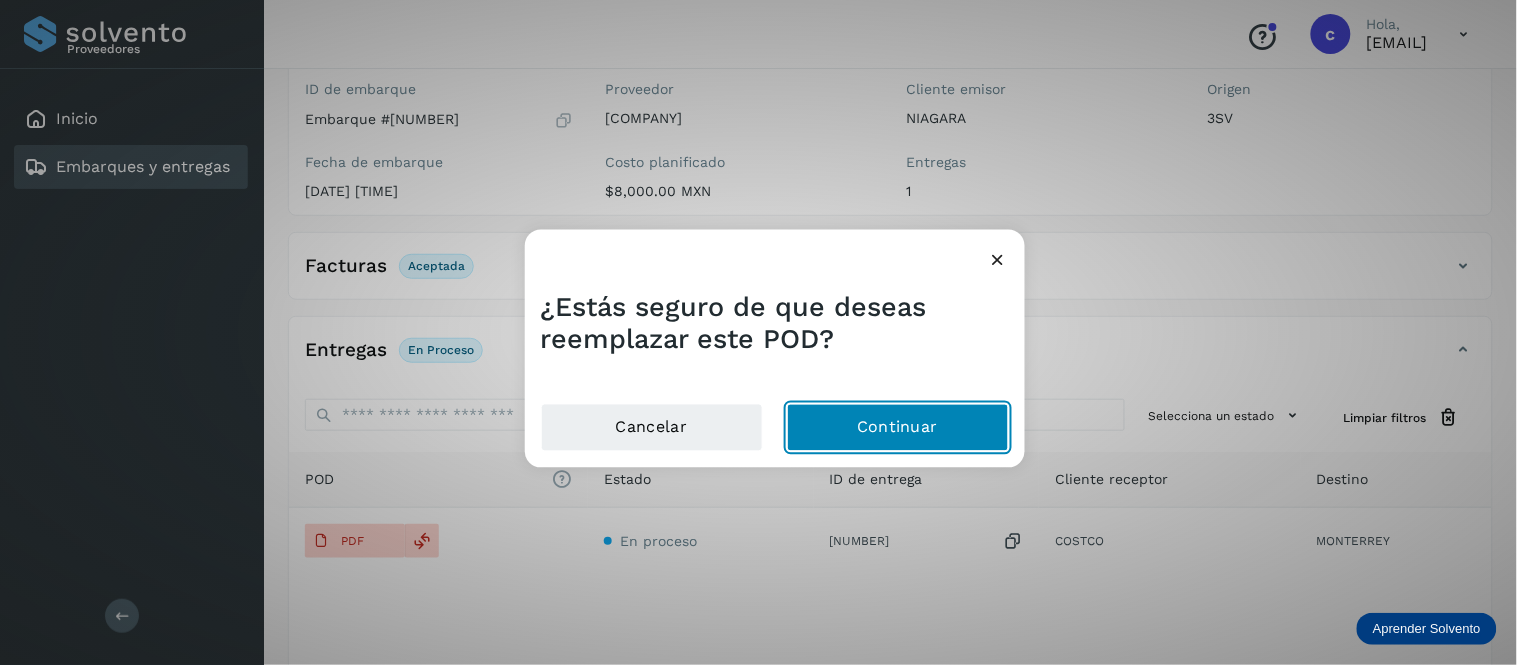 click on "Continuar" 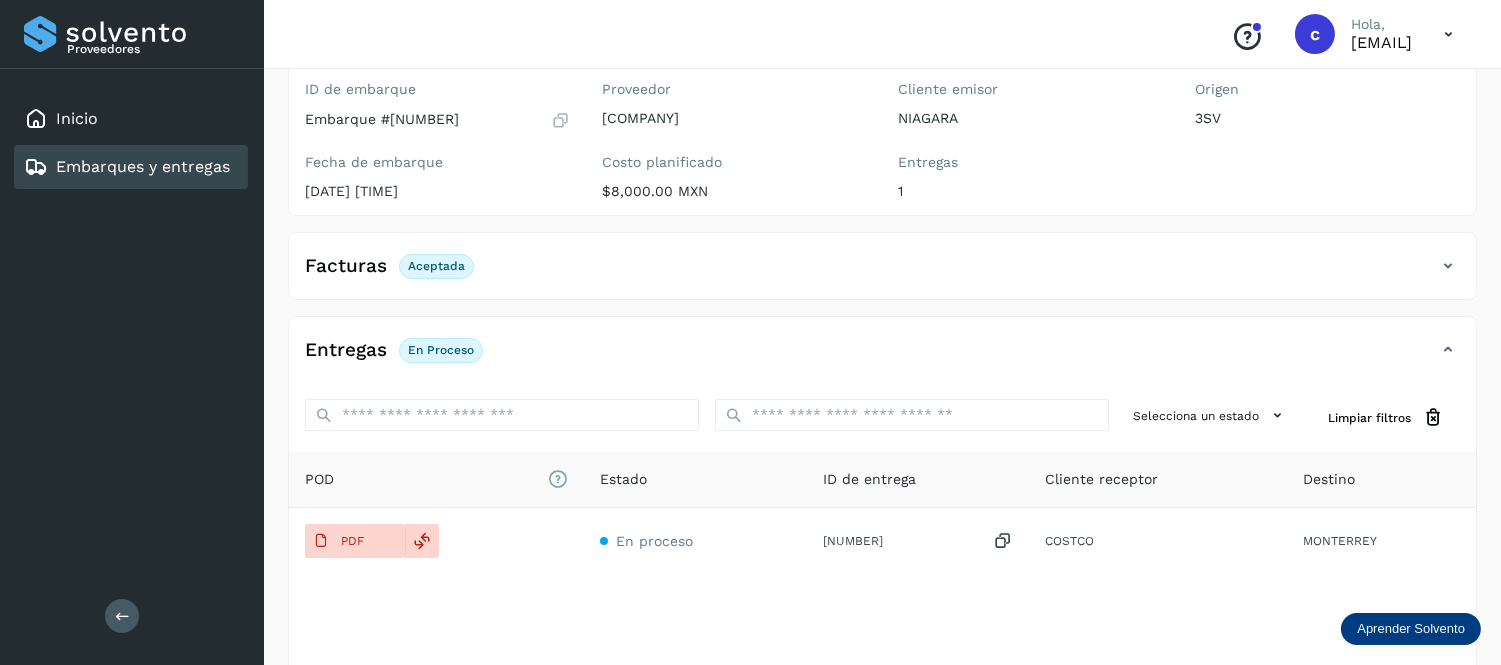 click on "Facturas Aceptada Facturas Estado XML Aceptada" 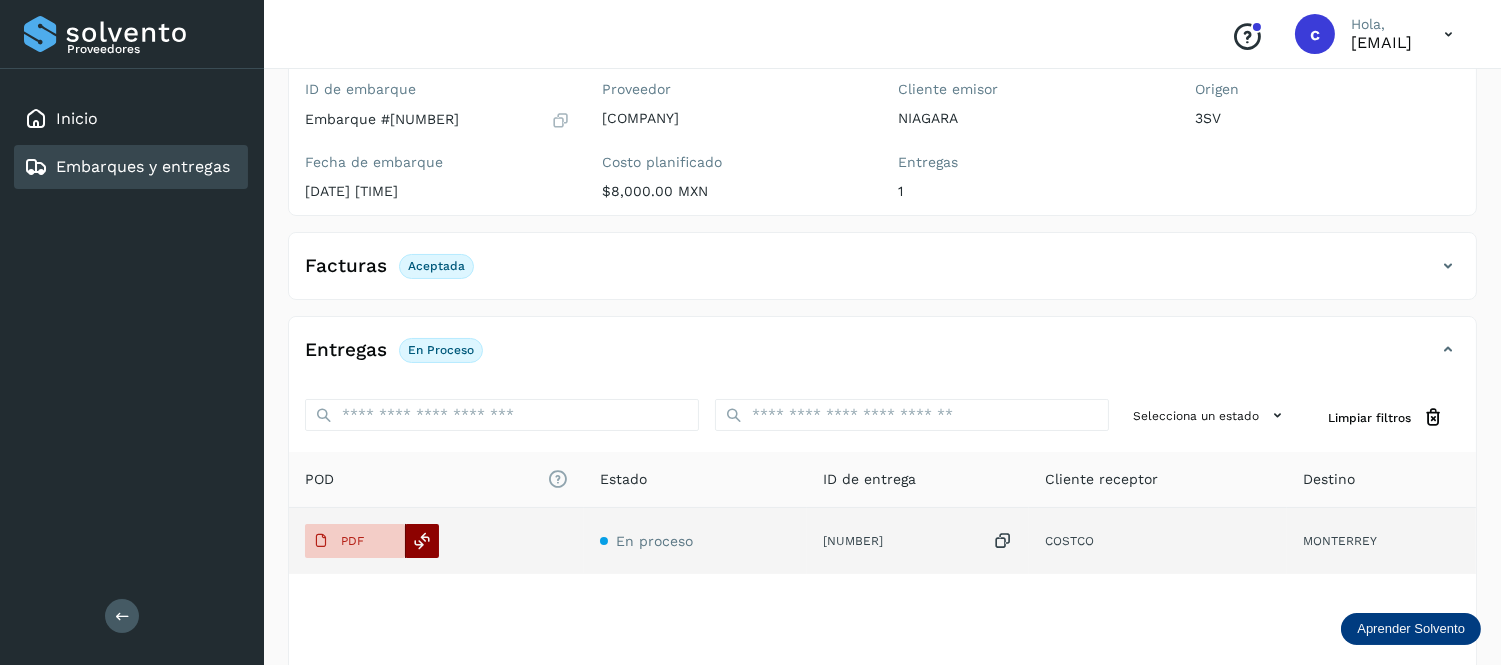 click 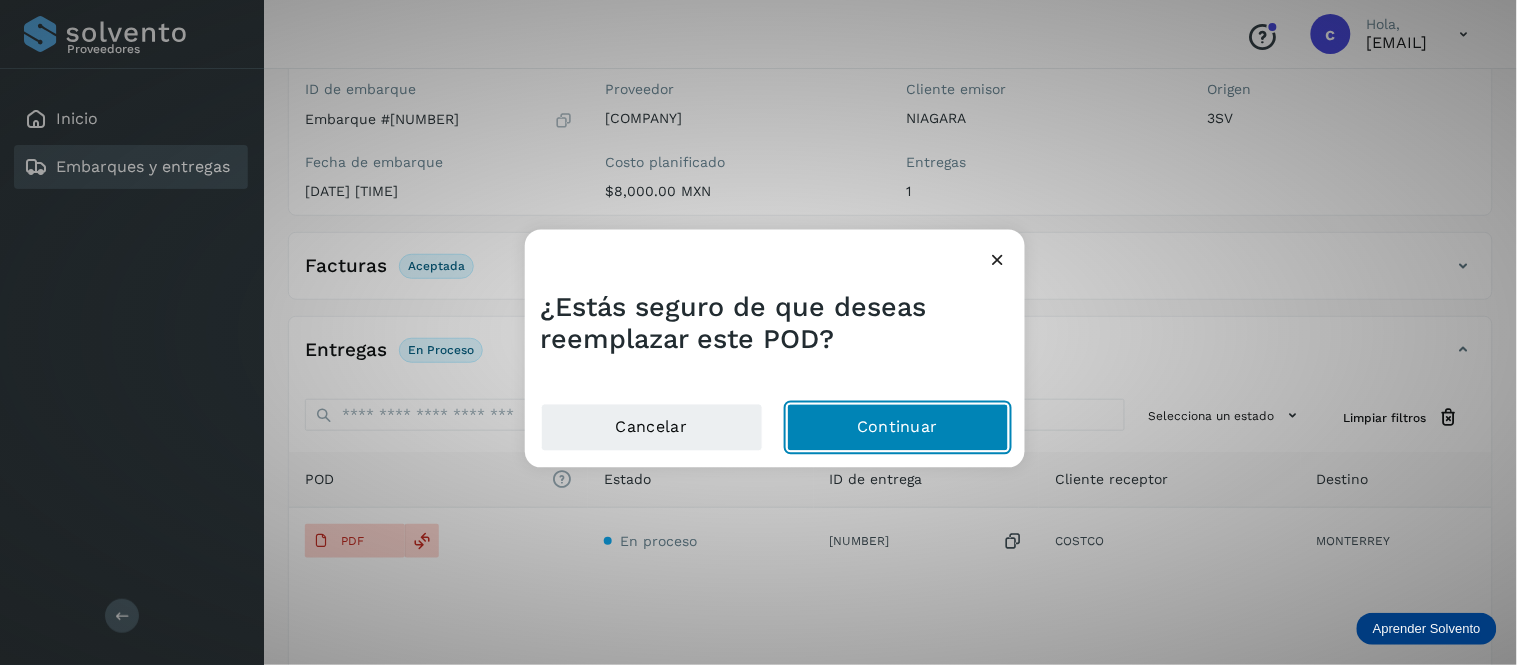 click on "Continuar" 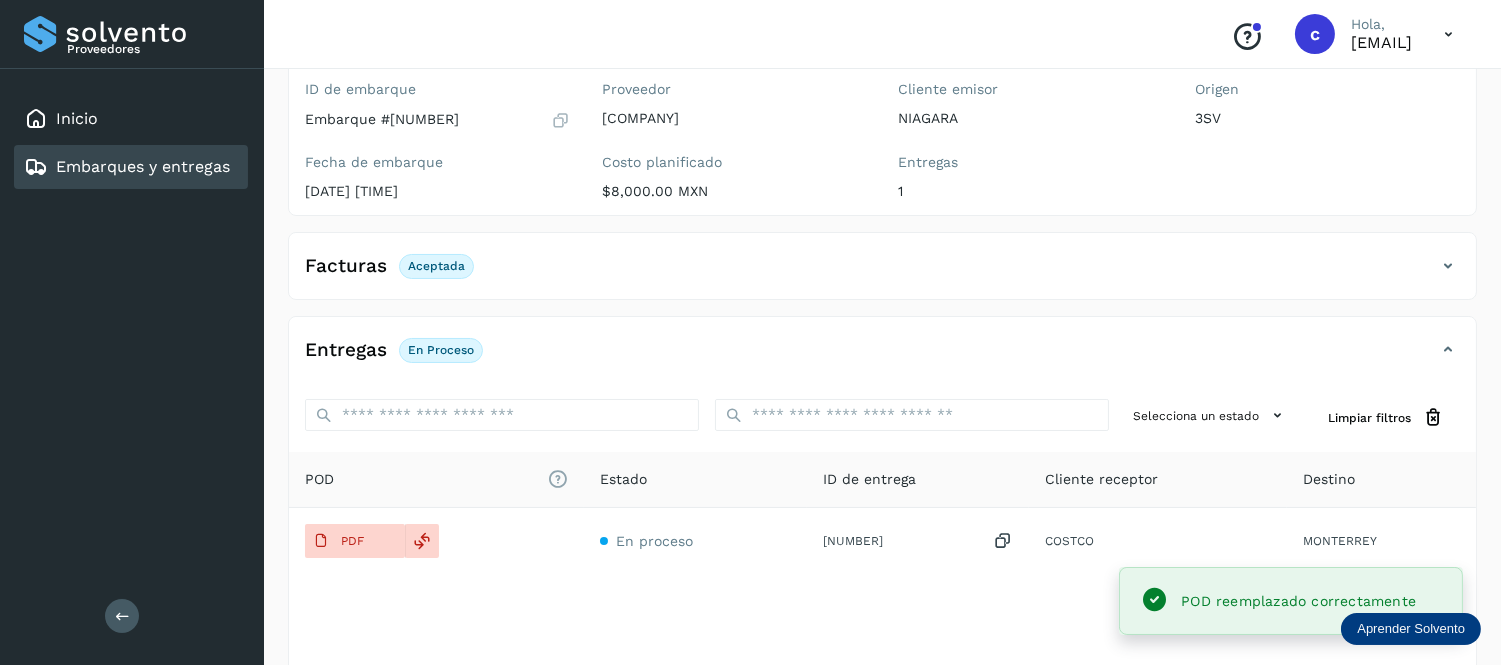 click on "Facturas Aceptada" 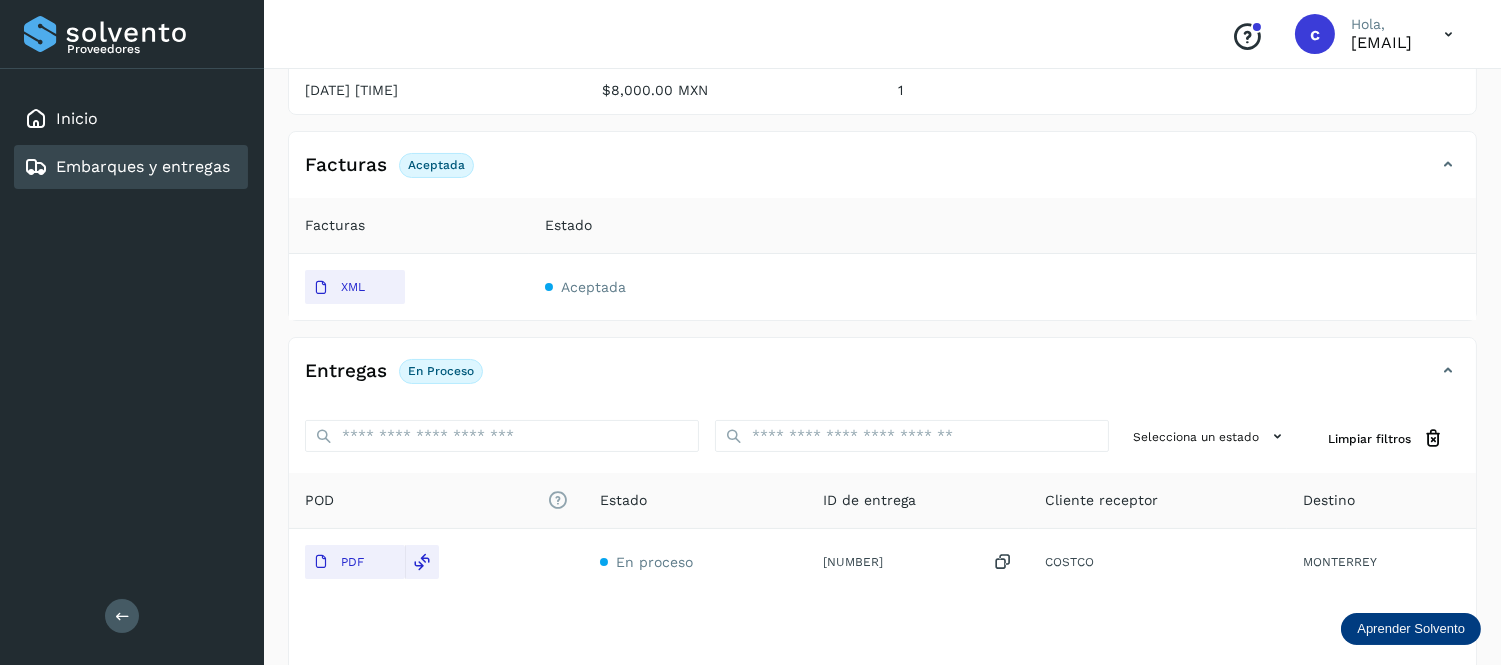 scroll, scrollTop: 282, scrollLeft: 0, axis: vertical 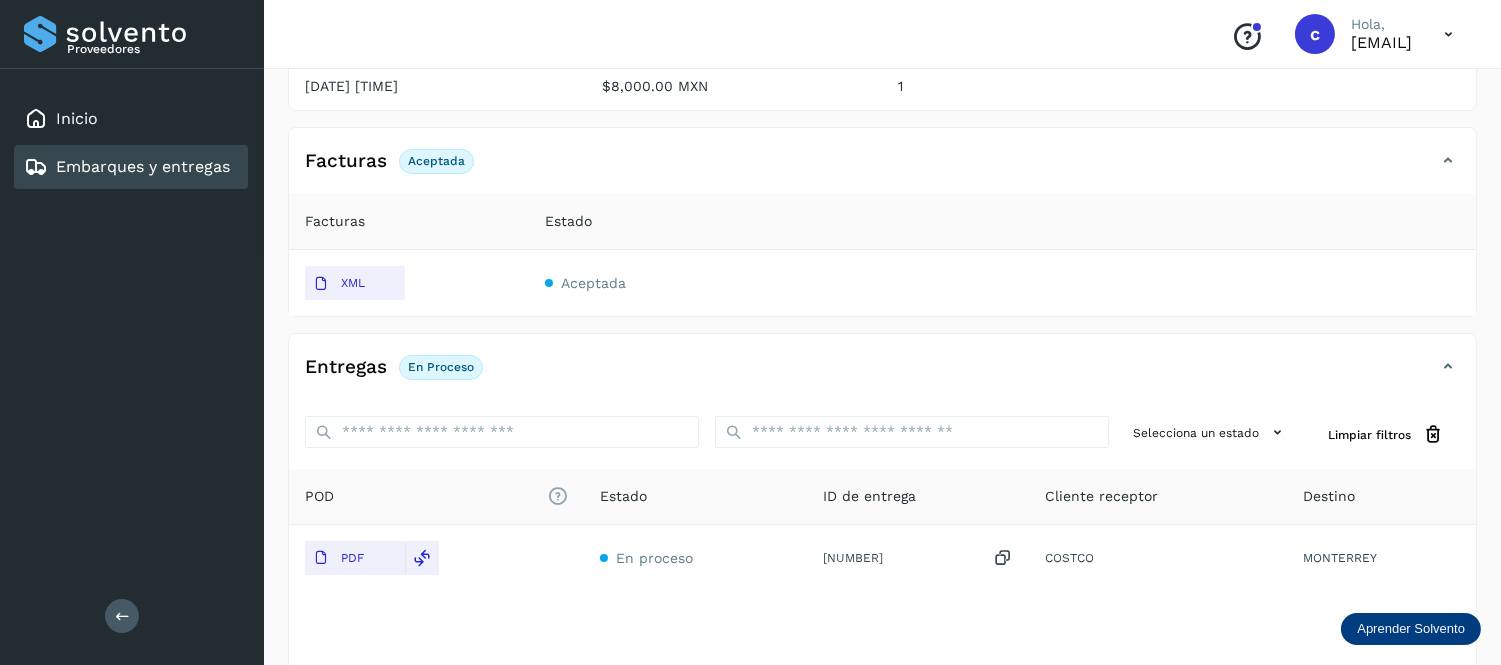 click on "Embarques y entregas" at bounding box center (143, 166) 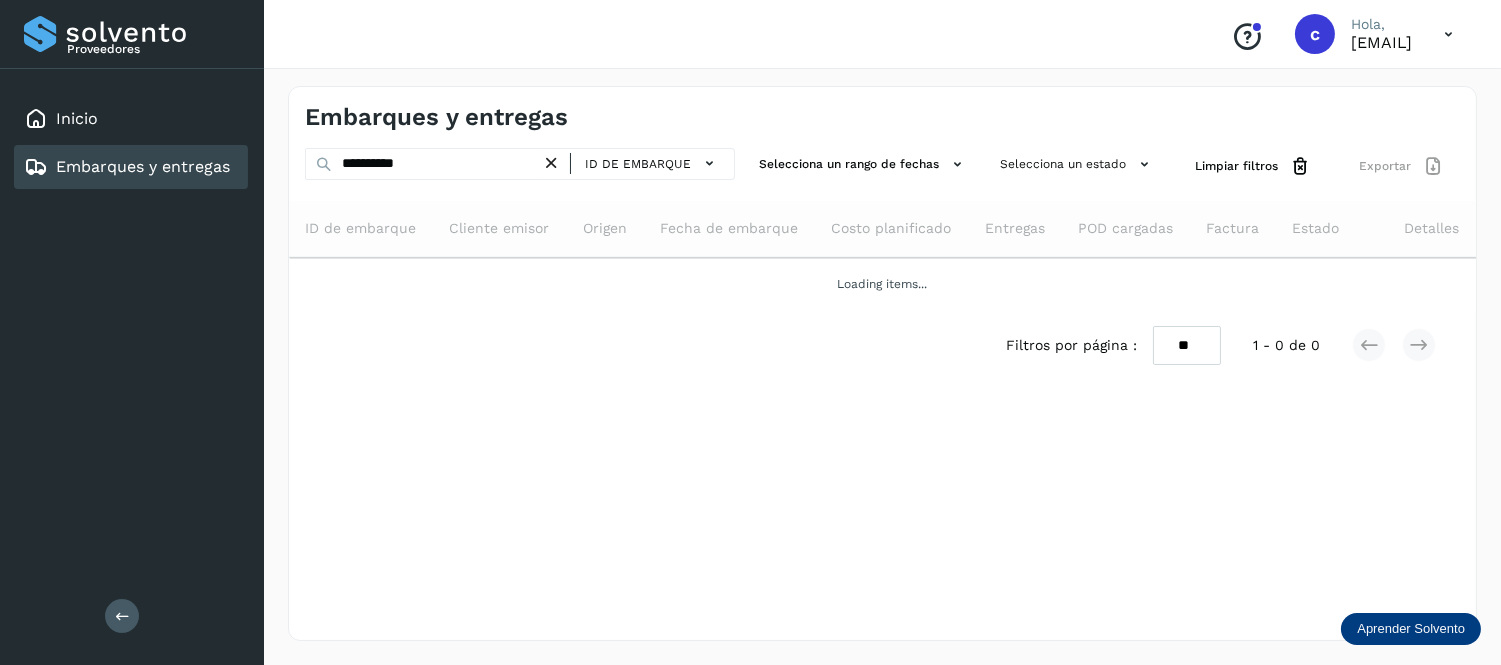 scroll, scrollTop: 0, scrollLeft: 0, axis: both 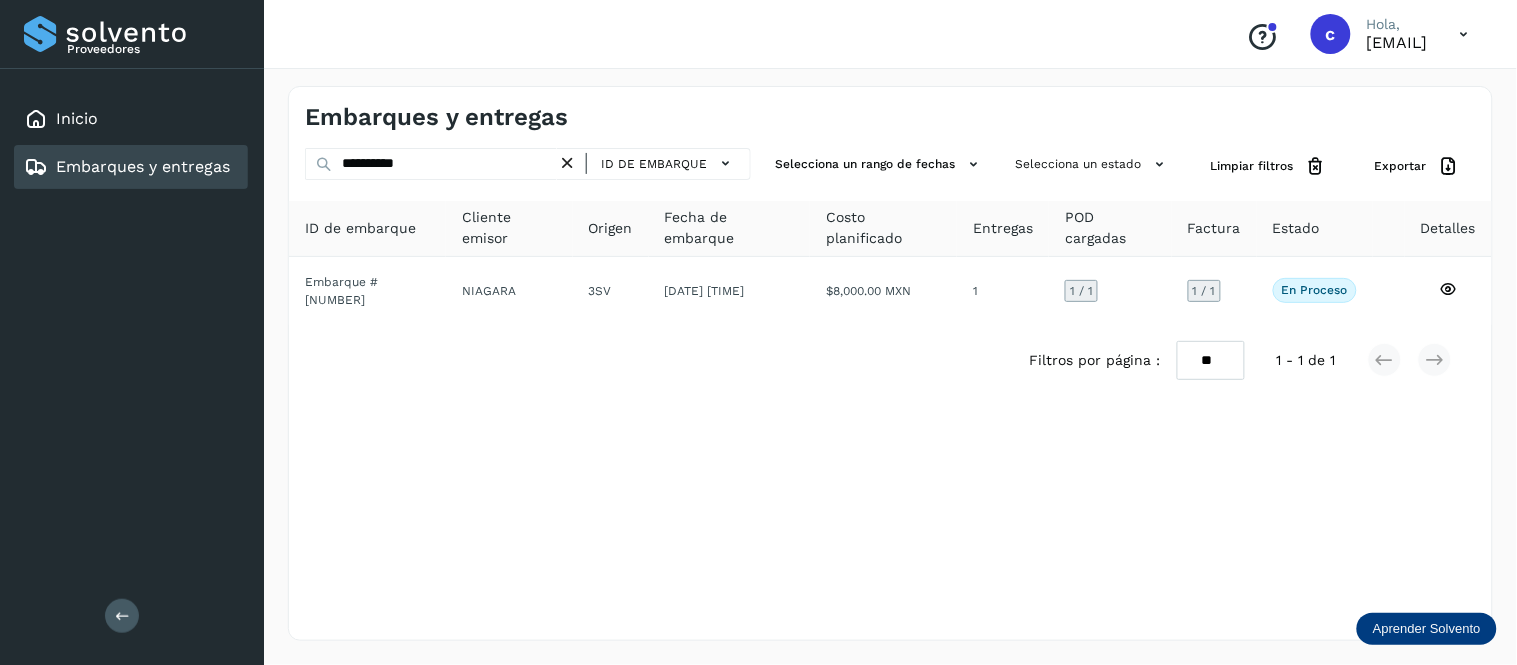 click at bounding box center (567, 163) 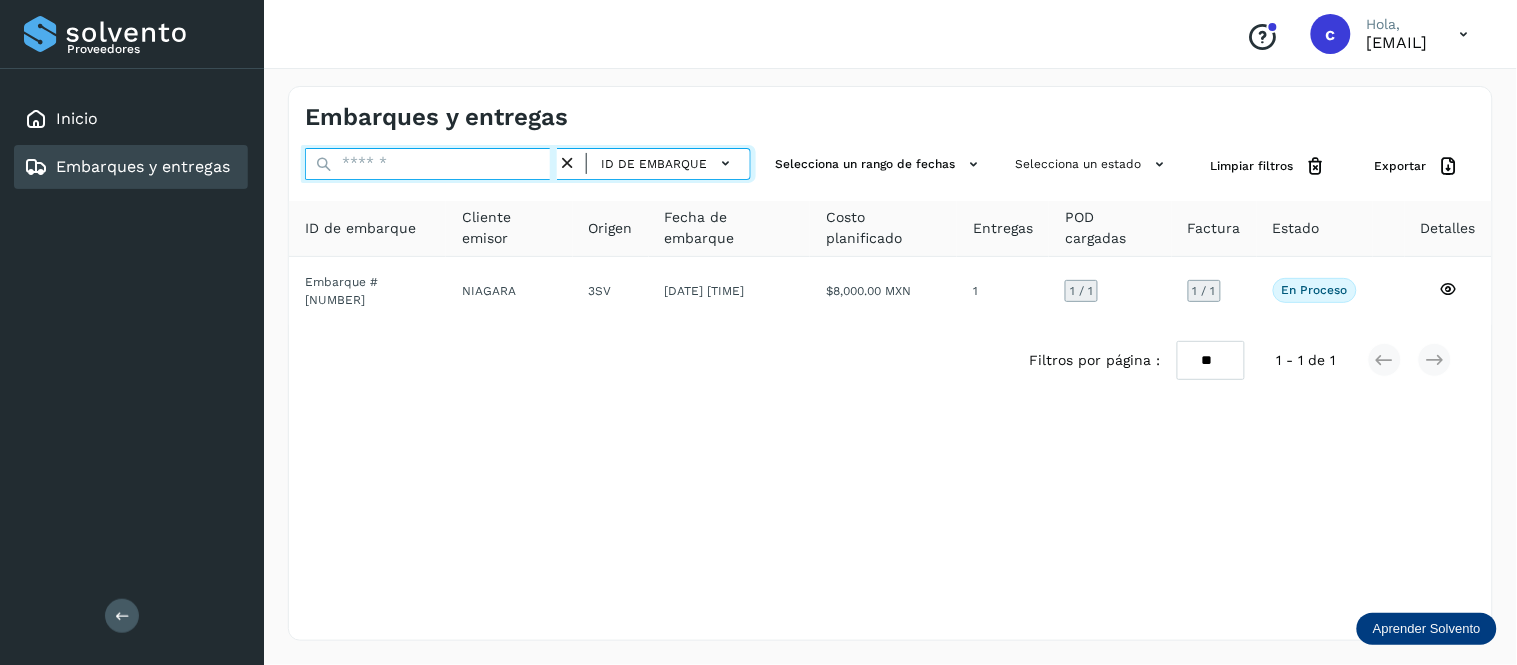 click at bounding box center [431, 164] 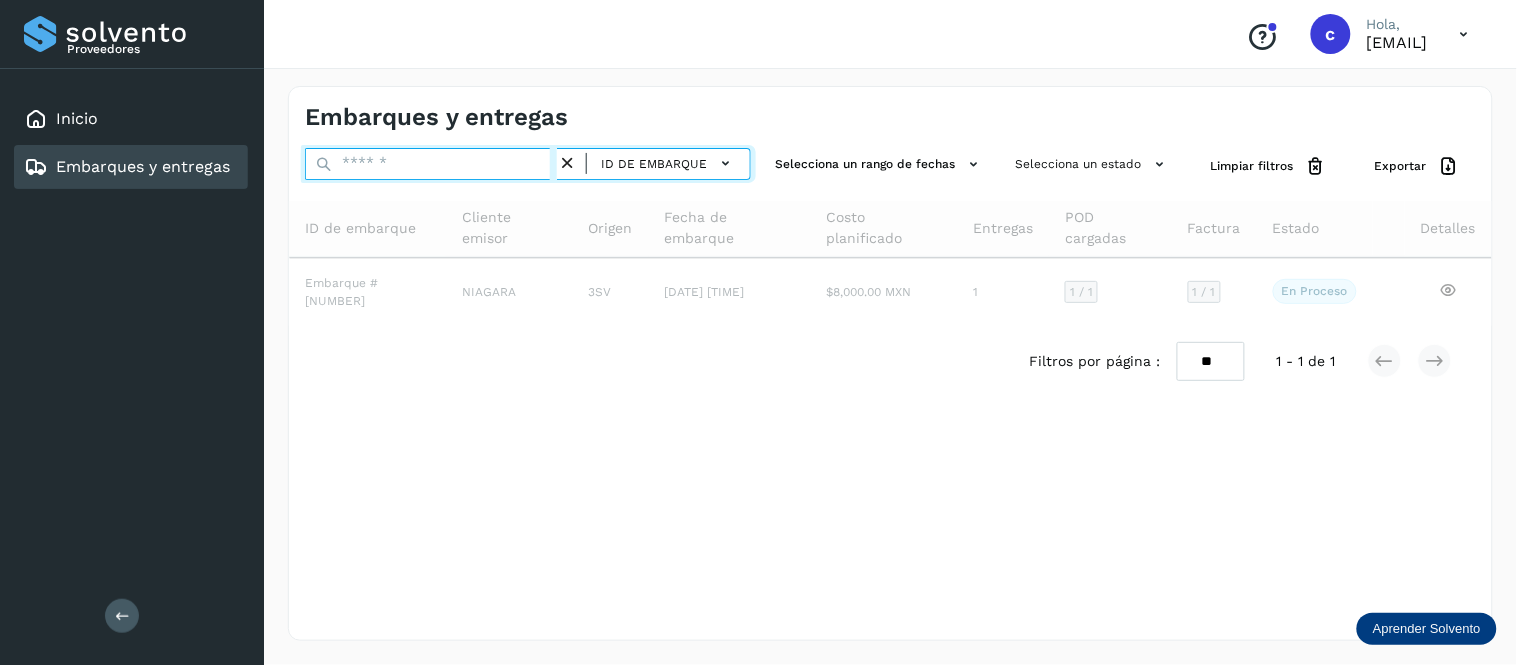 paste on "**********" 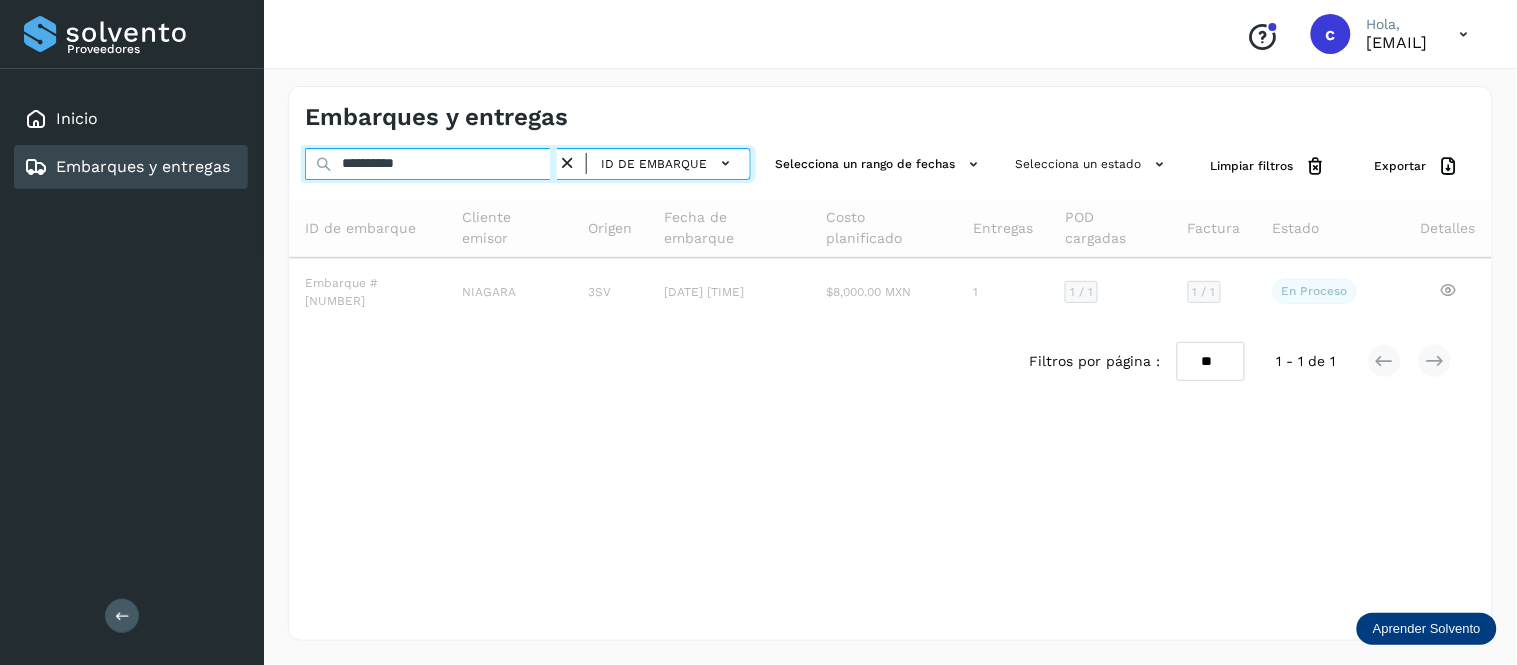 type on "**********" 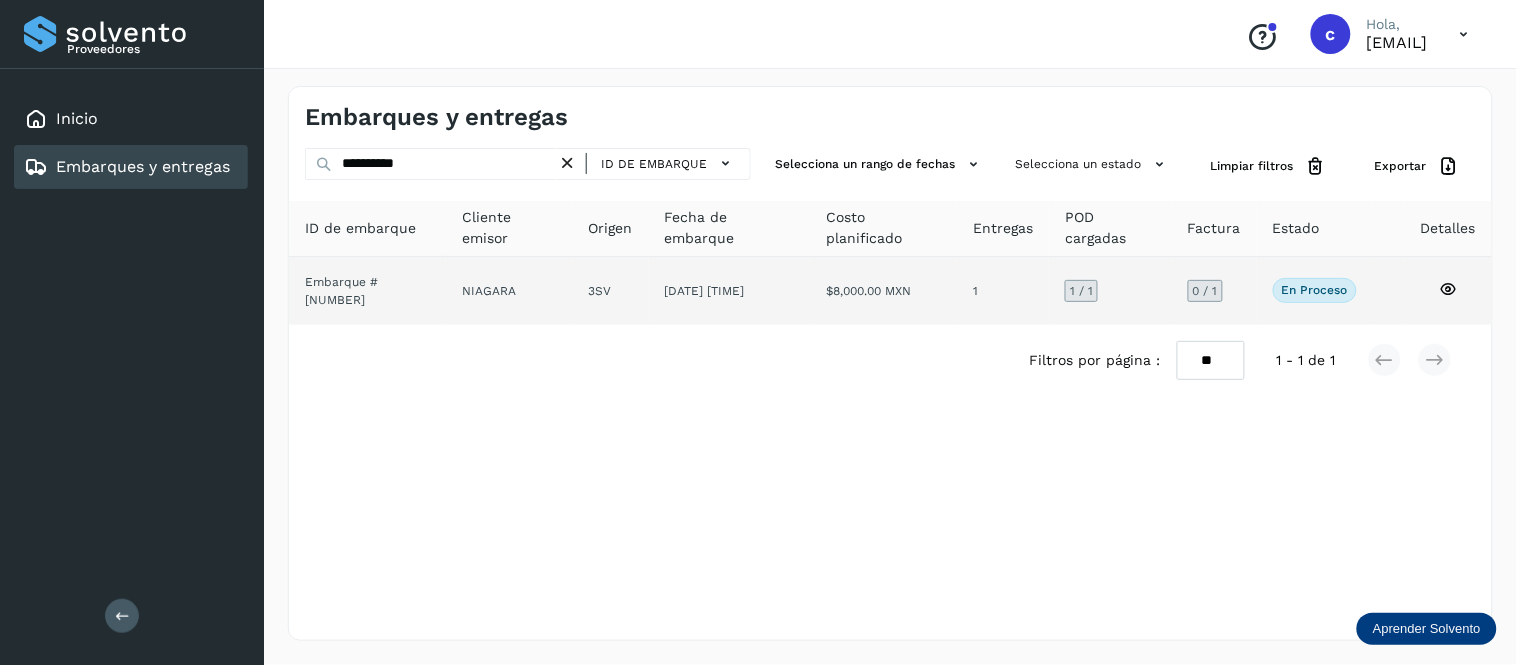 click on "$8,000.00 MXN" 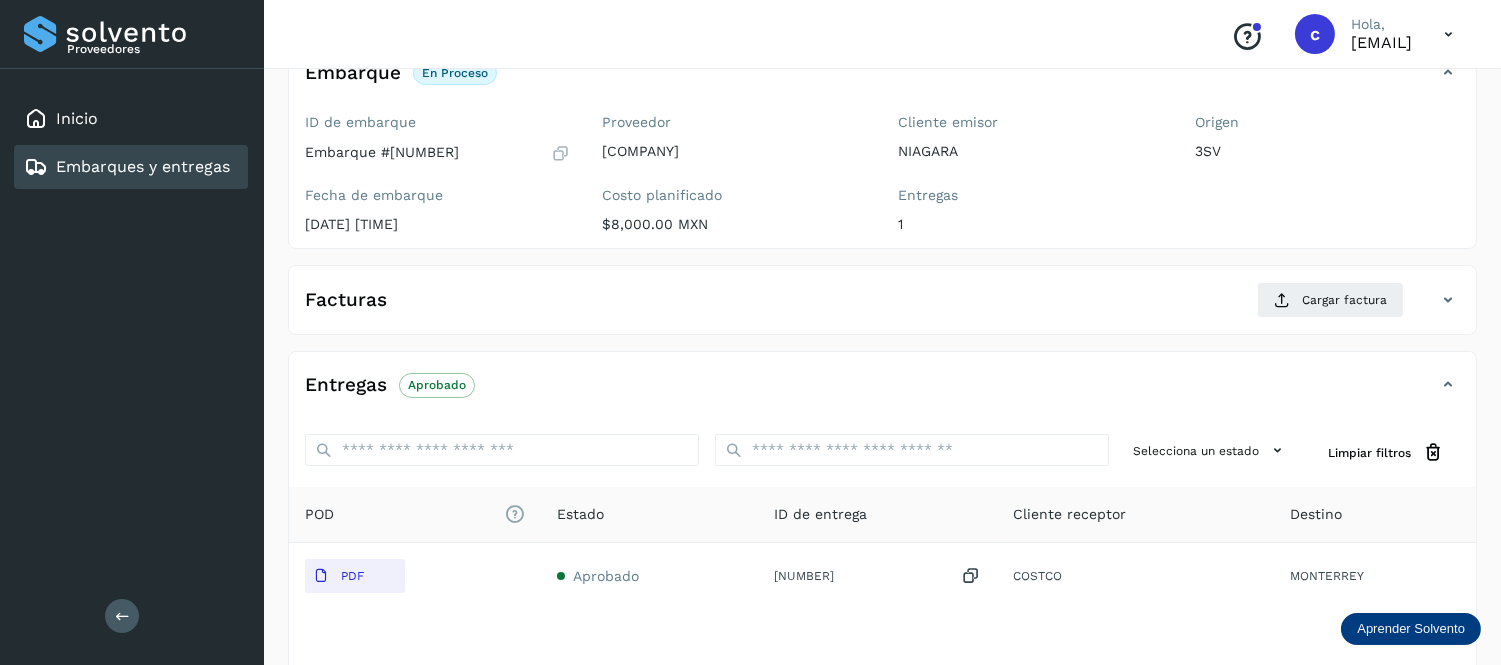 scroll, scrollTop: 145, scrollLeft: 0, axis: vertical 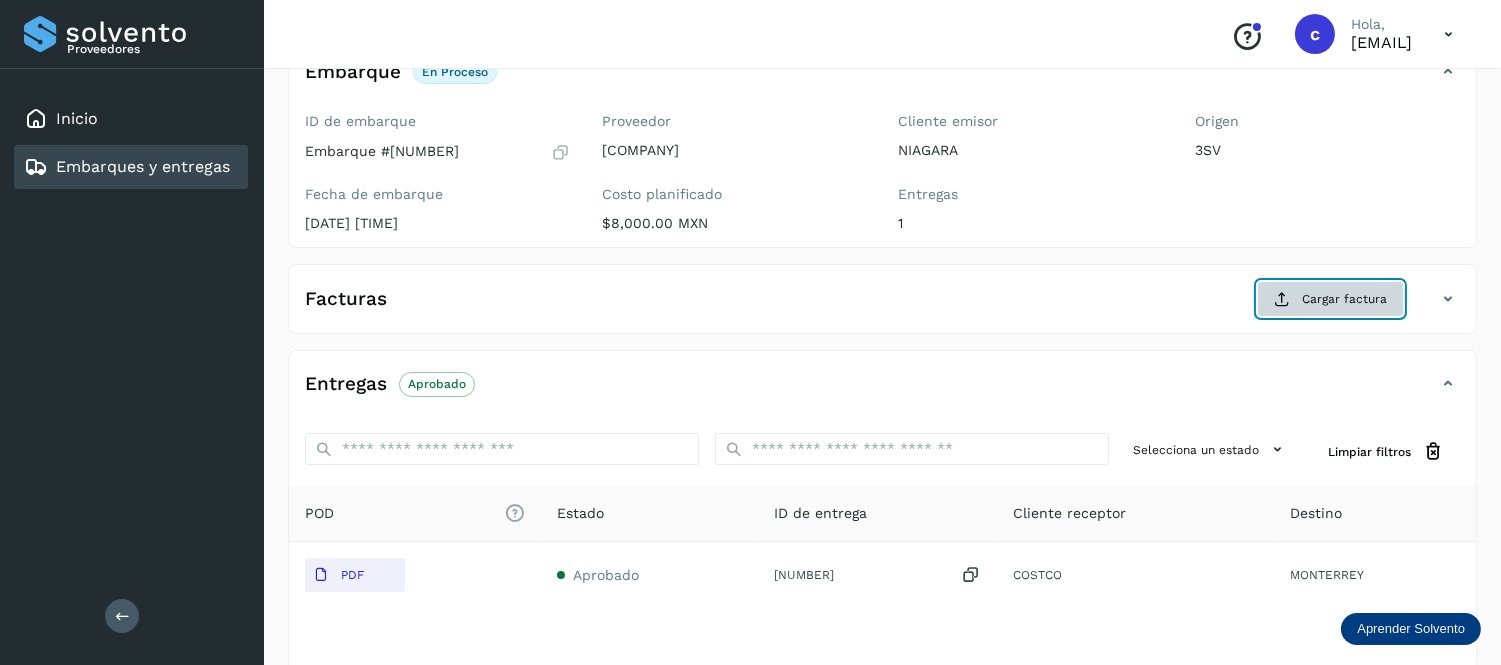 click on "Cargar factura" at bounding box center [1330, 299] 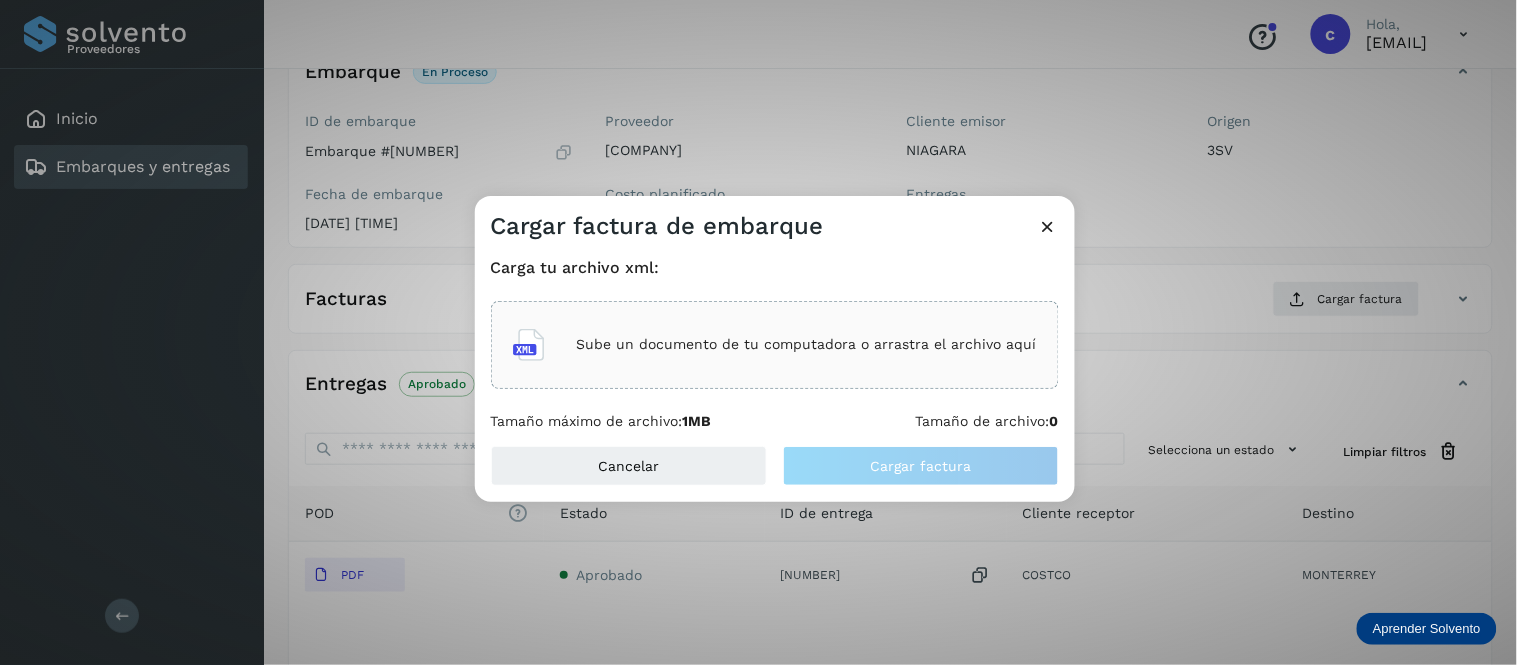 click on "Sube un documento de tu computadora o arrastra el archivo aquí" at bounding box center [775, 345] 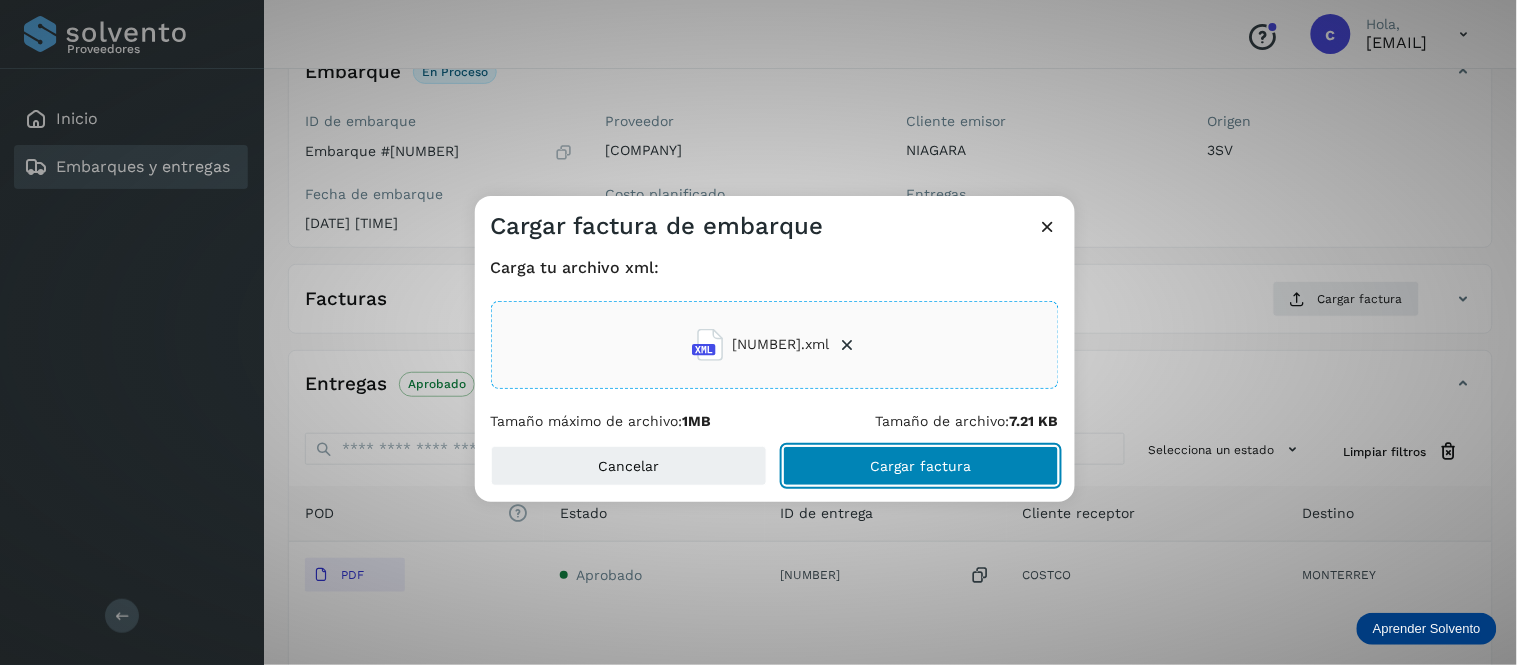 click on "Cargar factura" 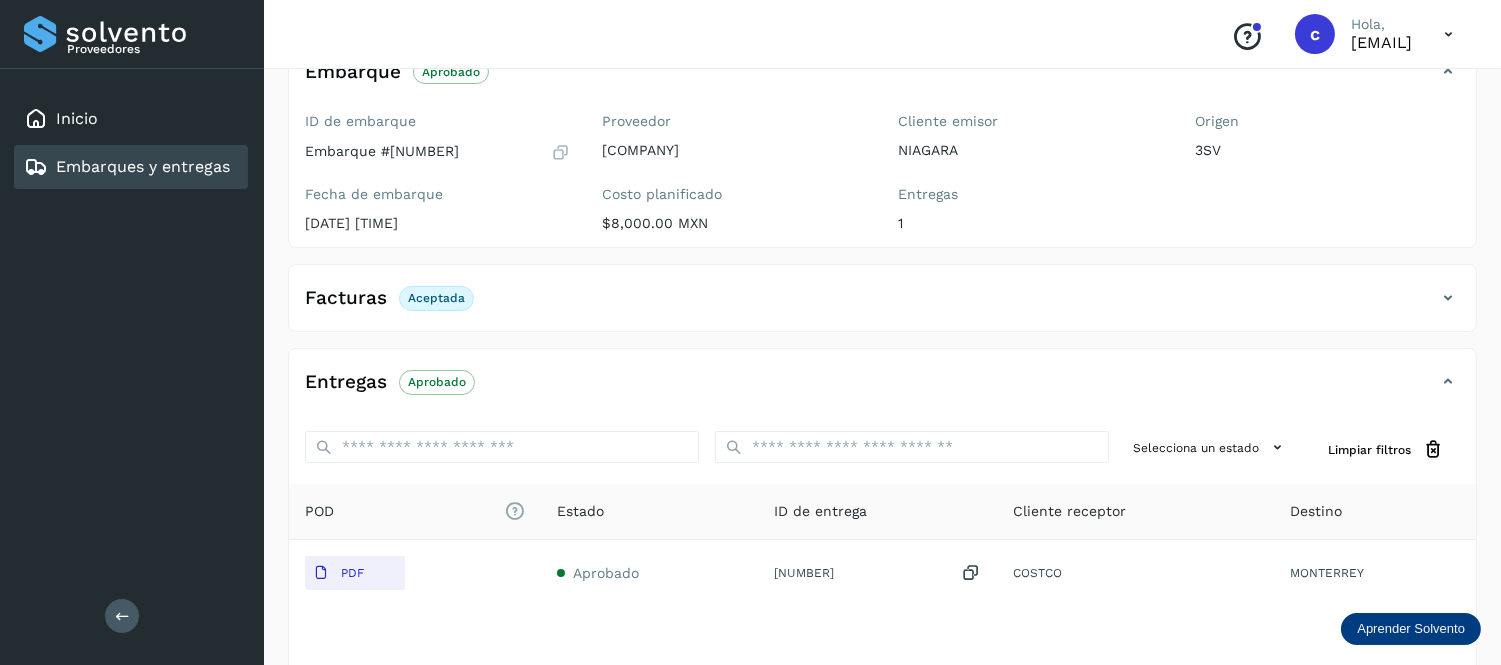 click on "Embarques y entregas" 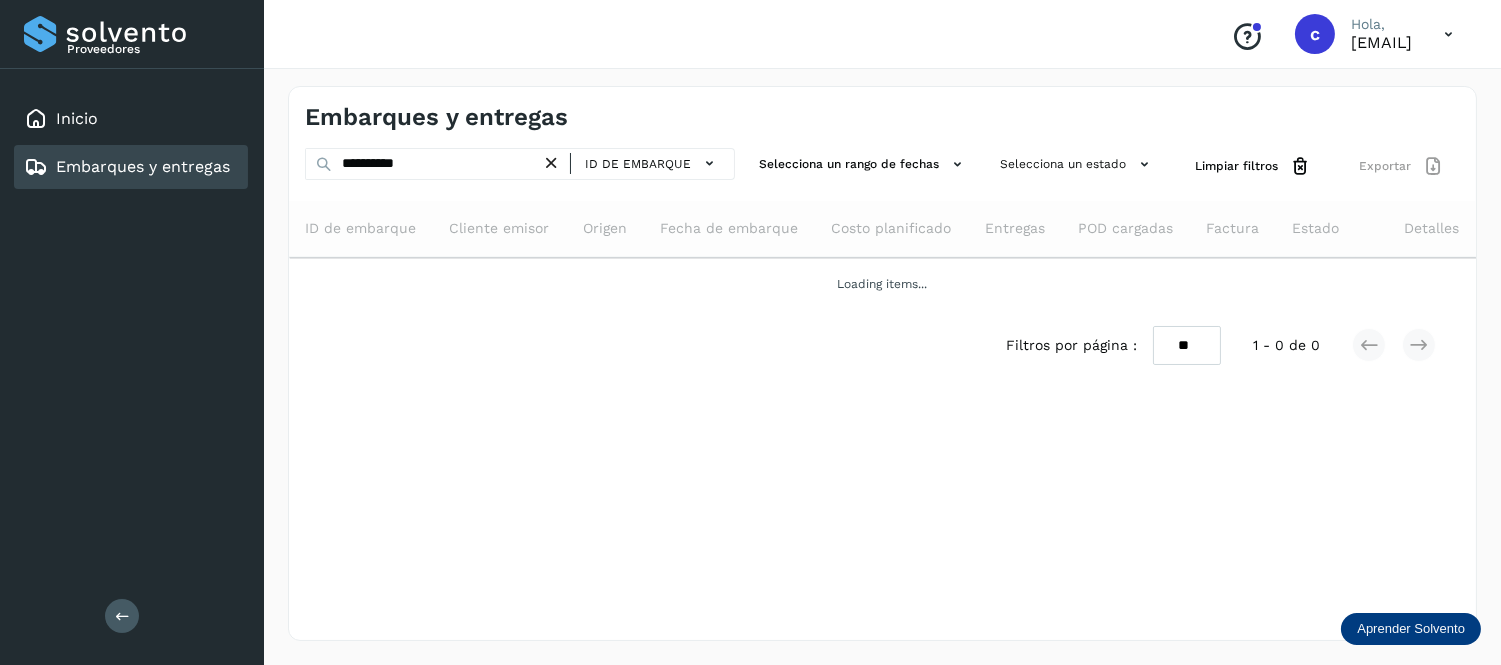 scroll, scrollTop: 0, scrollLeft: 0, axis: both 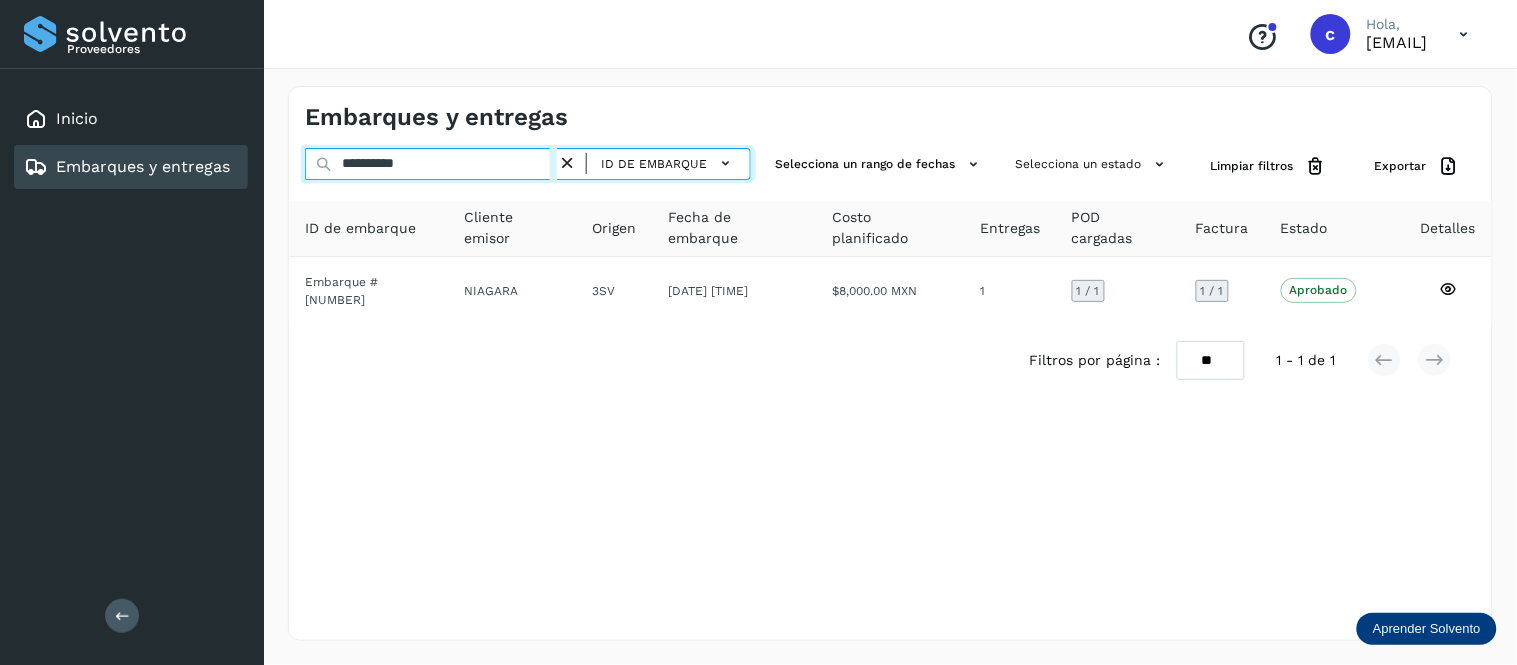 click on "**********" at bounding box center [431, 164] 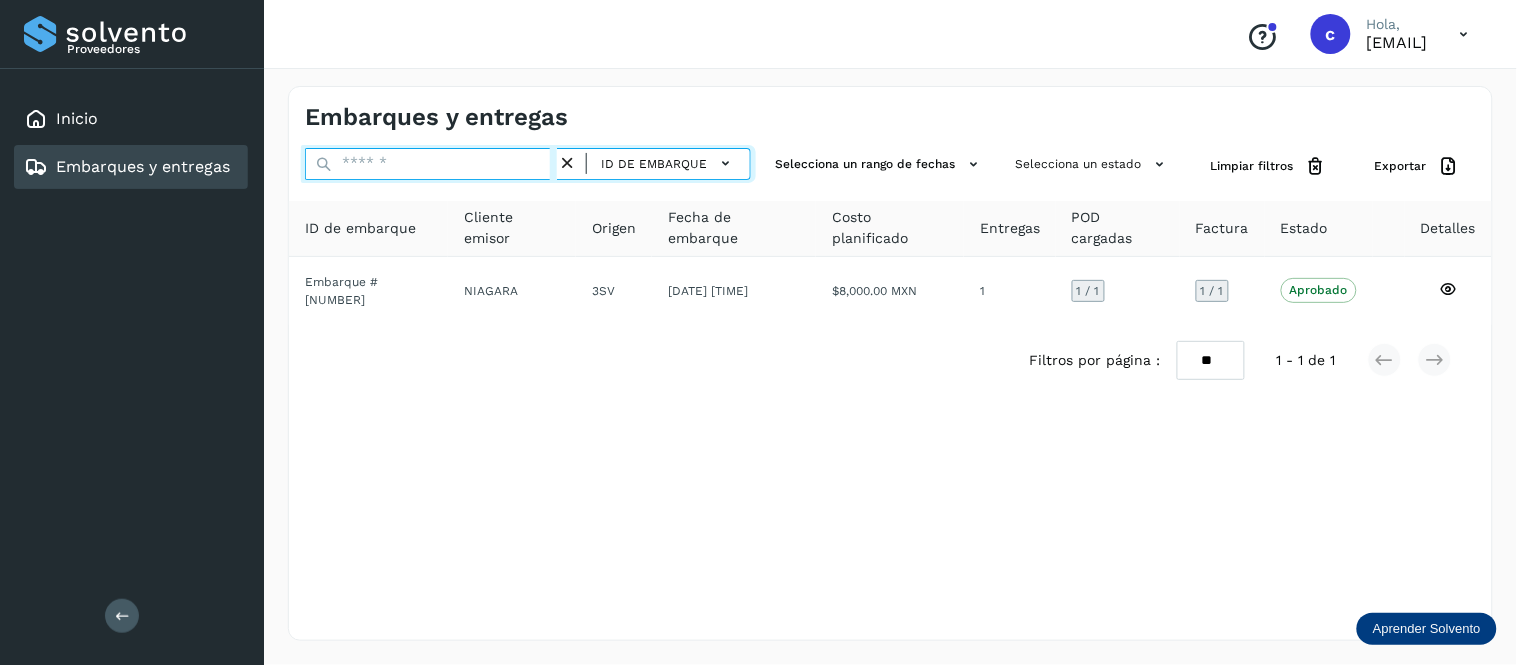 paste on "**********" 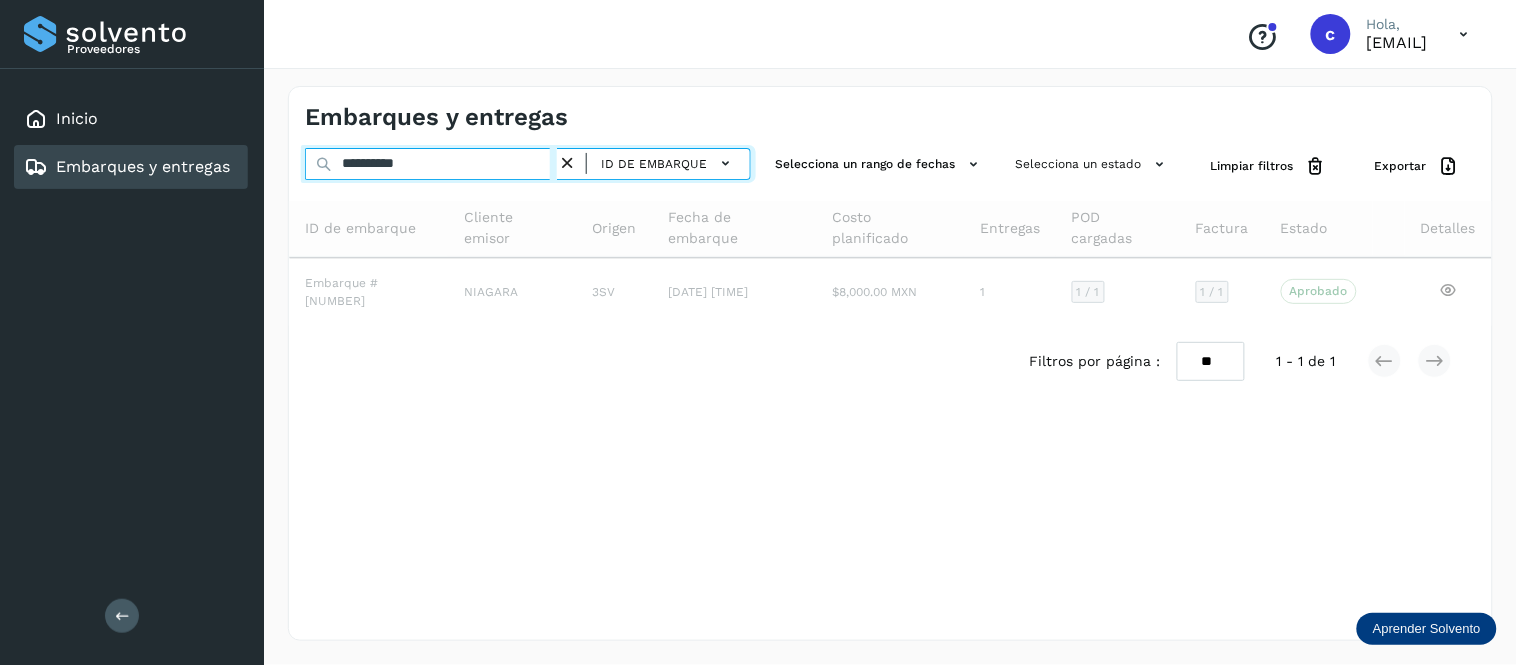 type on "**********" 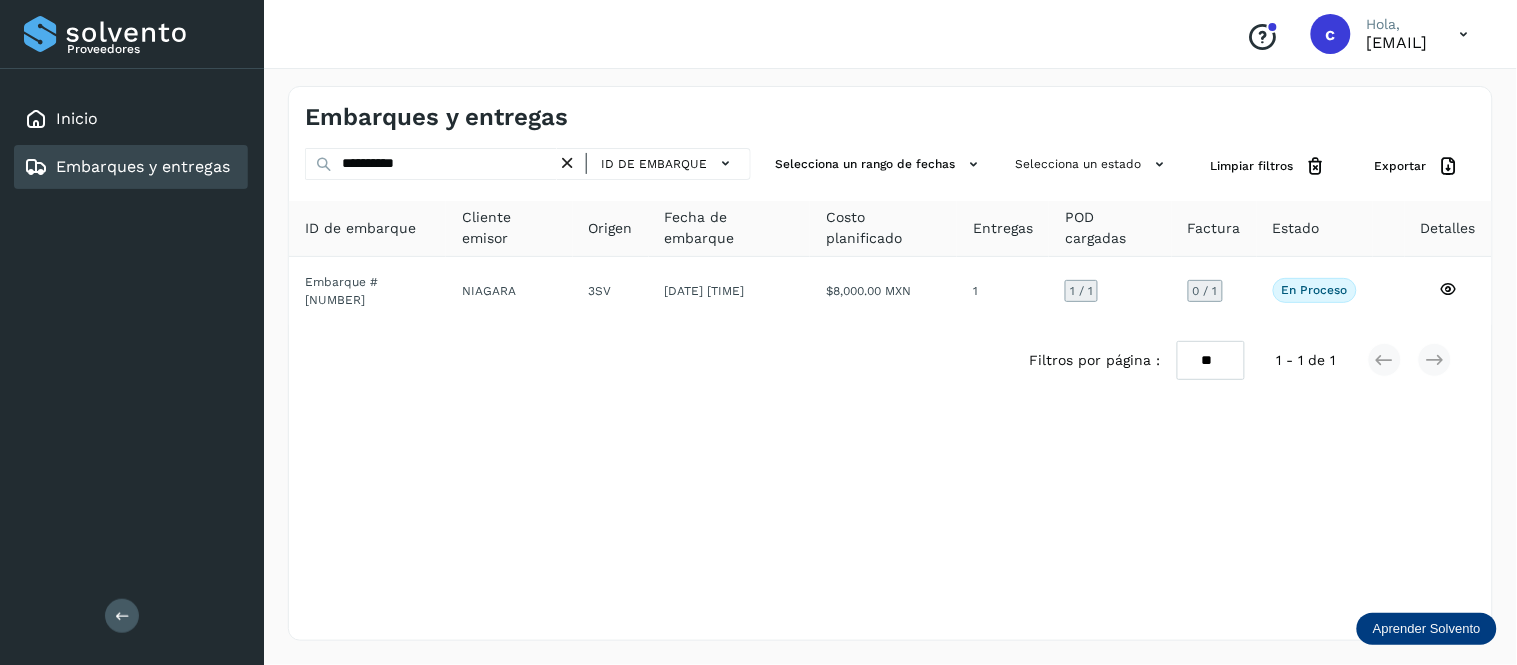 click on "Origen" 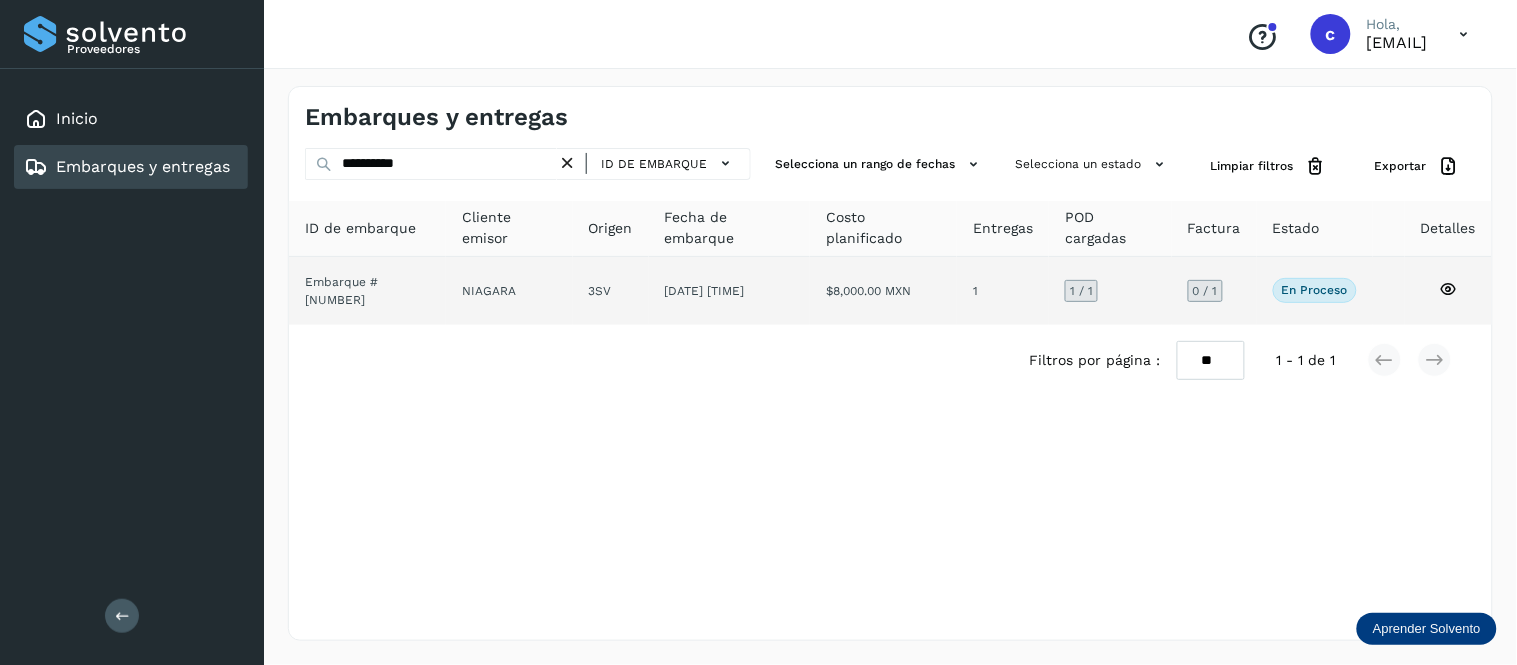 click on "3SV" 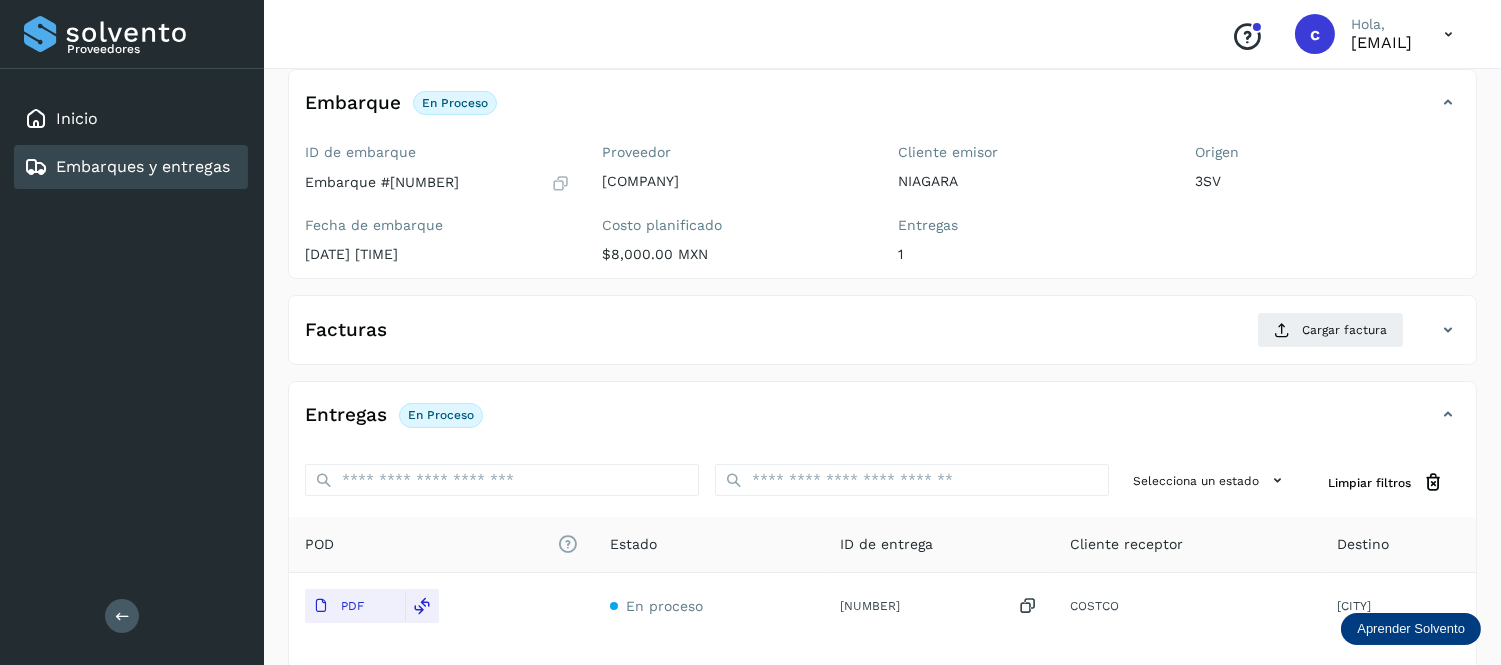scroll, scrollTop: 116, scrollLeft: 0, axis: vertical 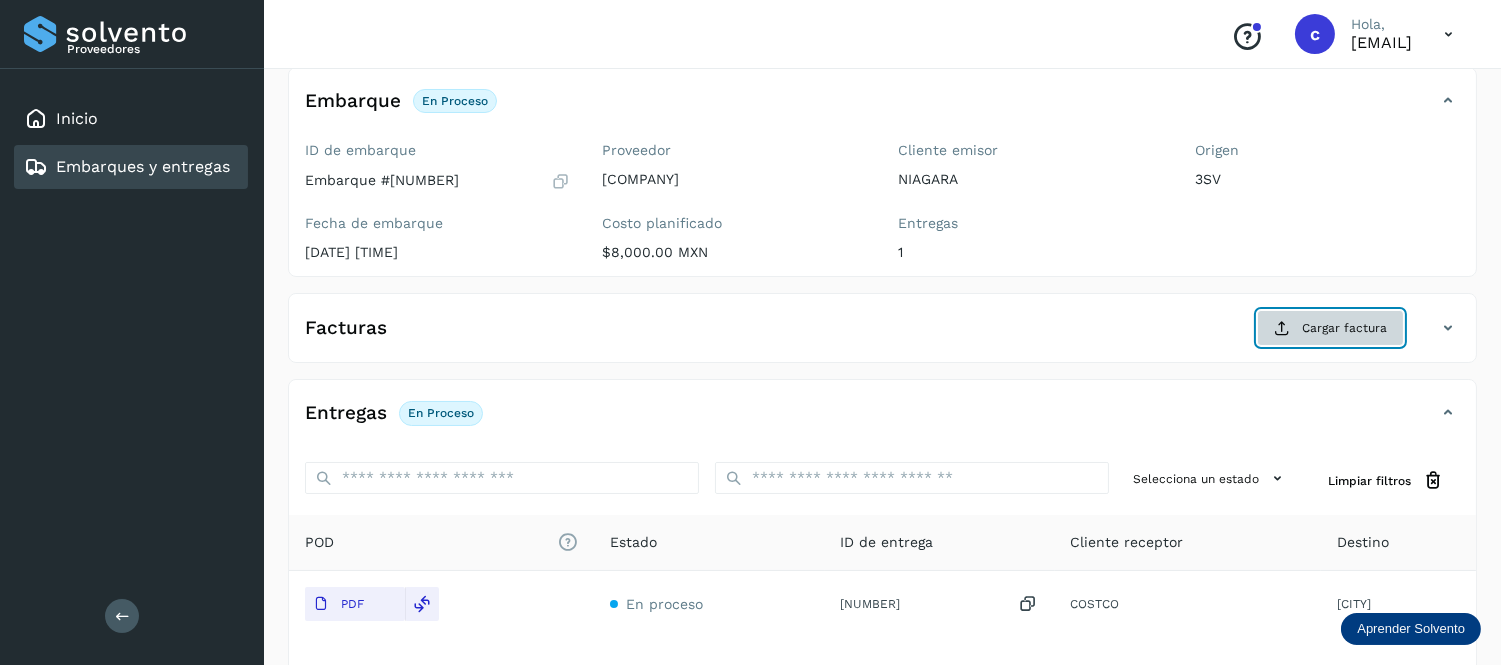 click on "Cargar factura" at bounding box center (1330, 328) 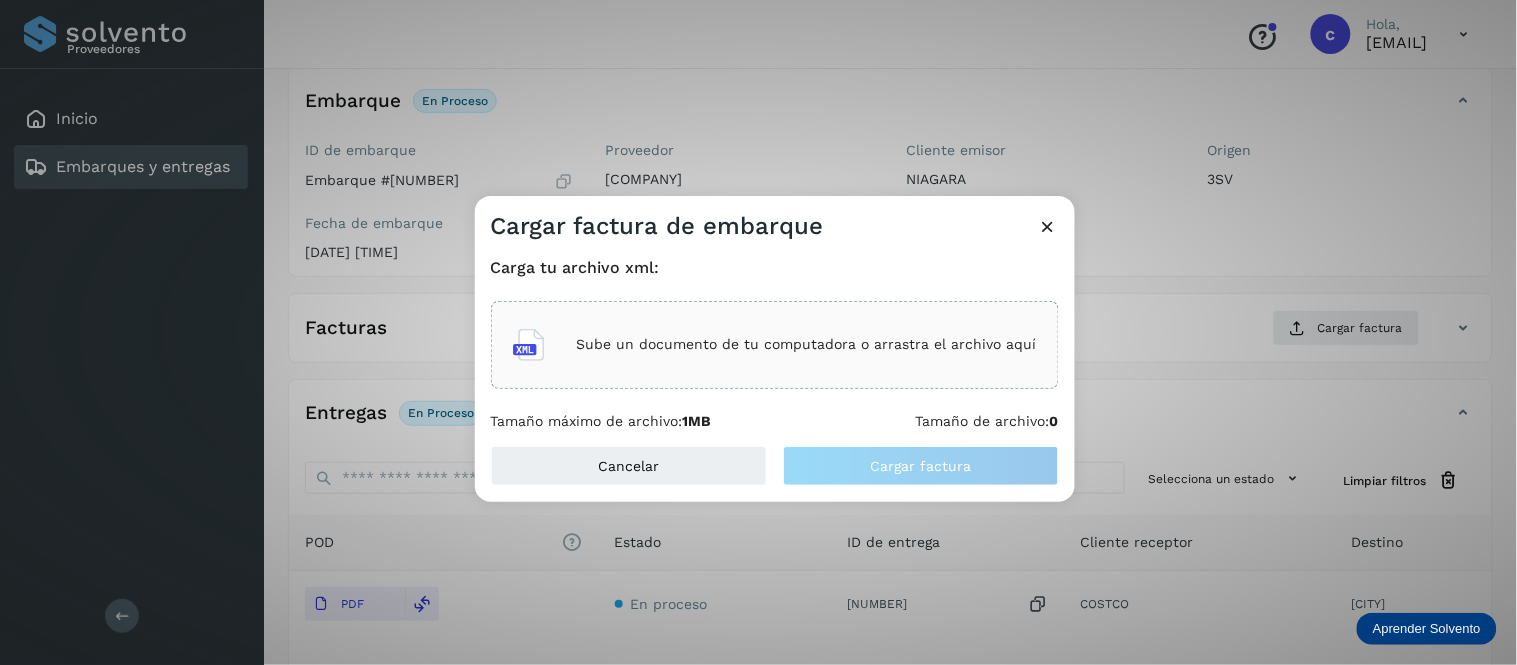 click on "Sube un documento de tu computadora o arrastra el archivo aquí" 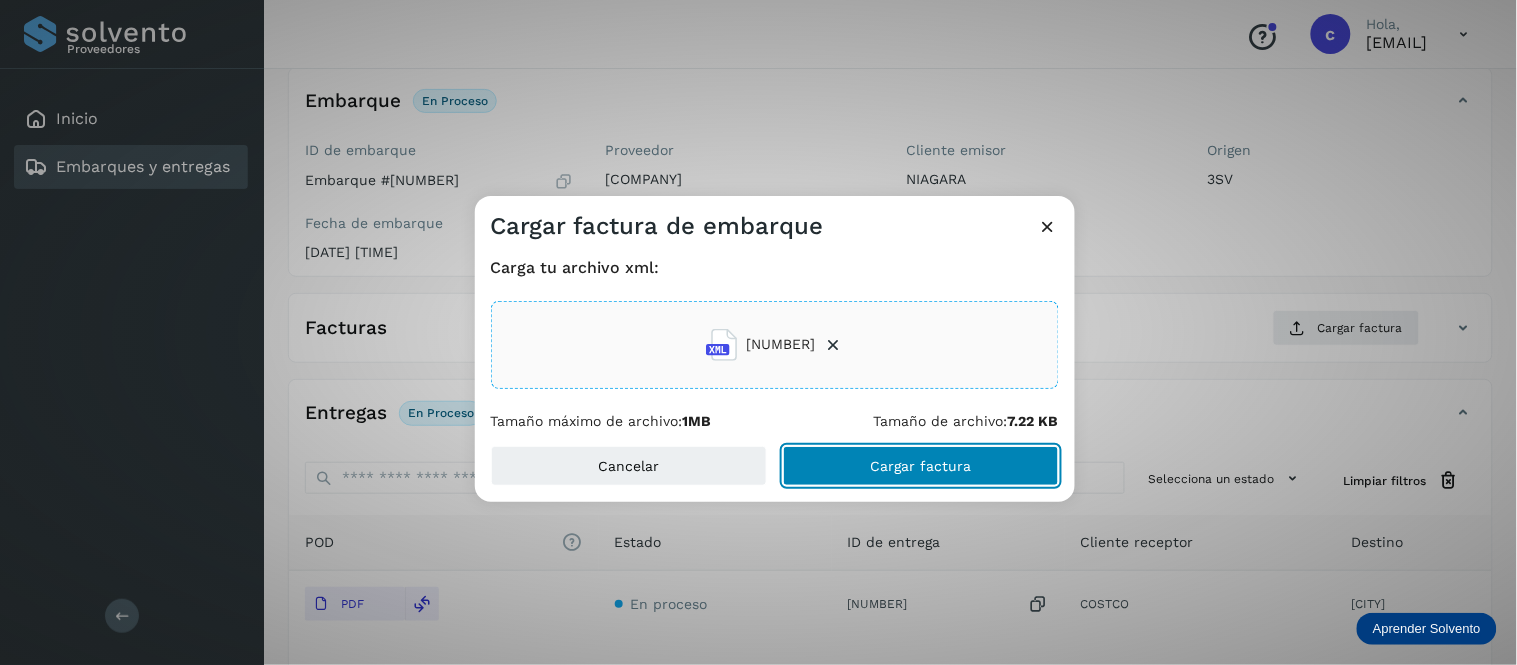 click on "Cargar factura" 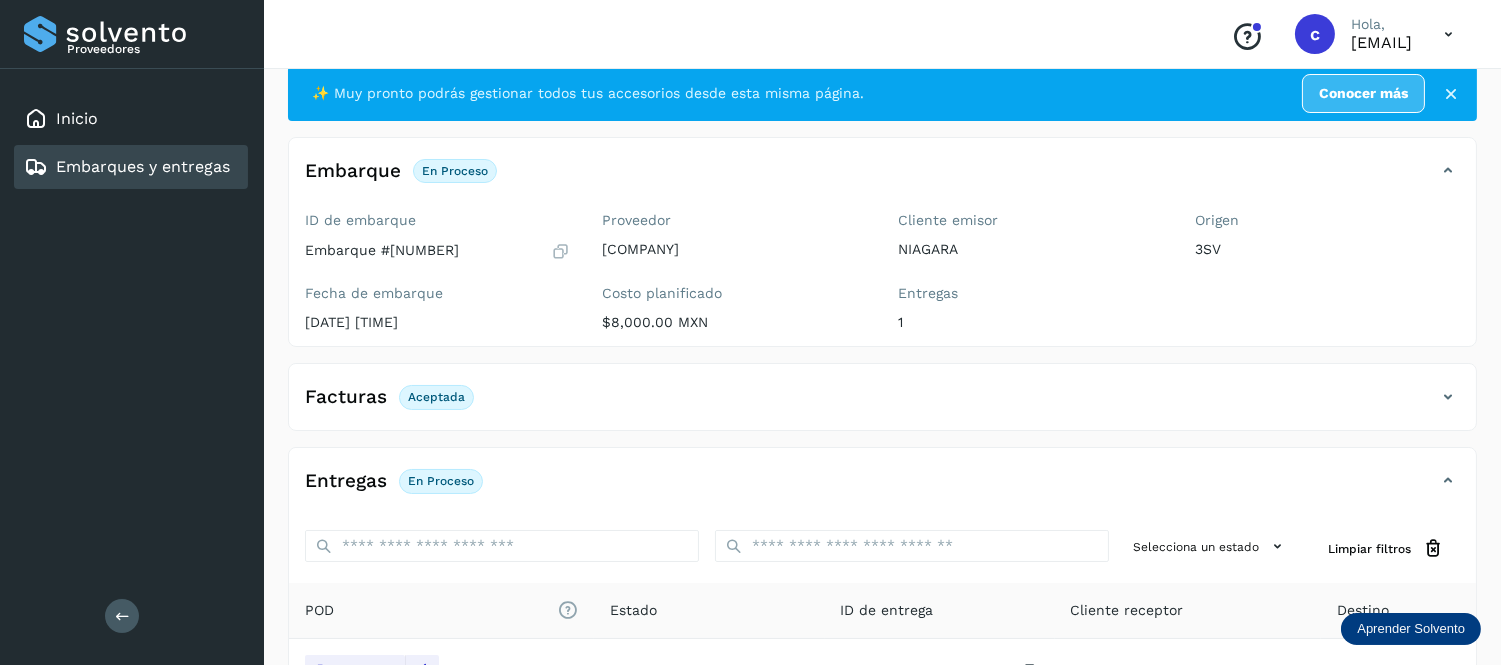 scroll, scrollTop: 45, scrollLeft: 0, axis: vertical 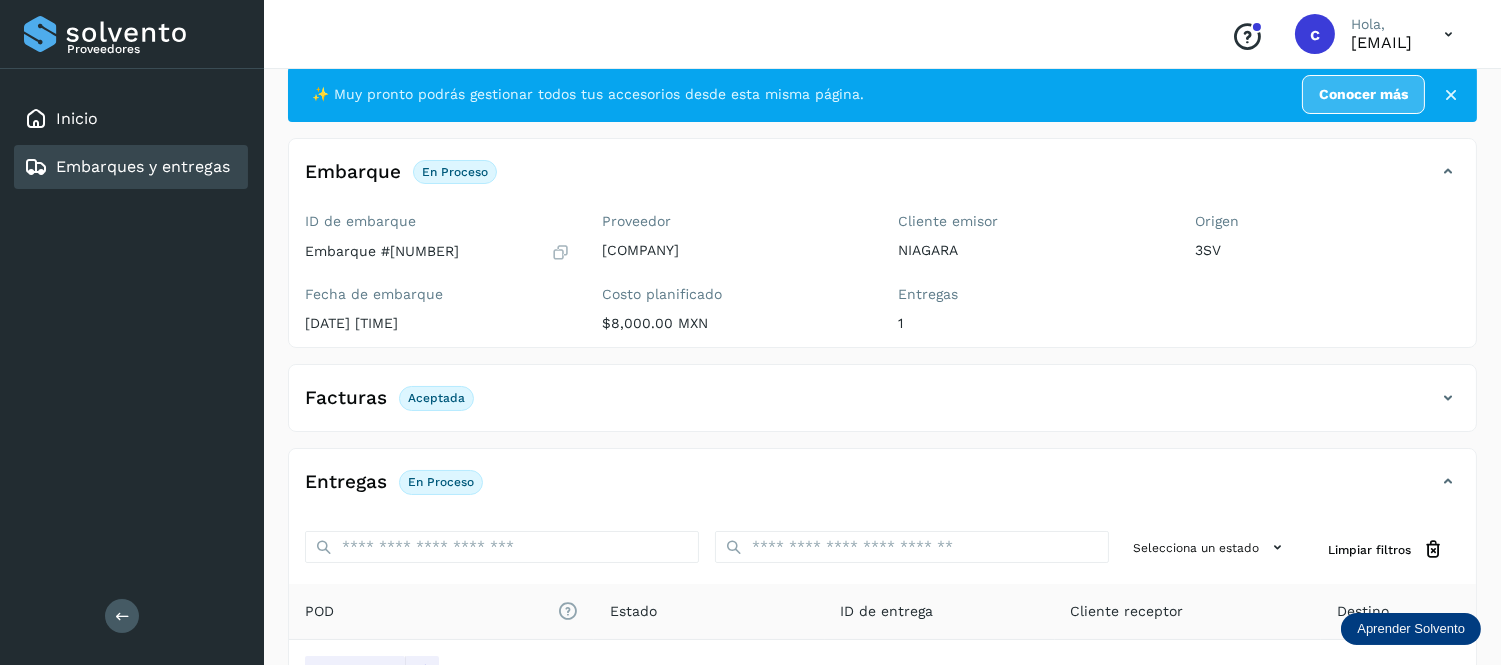 click on "Embarques y entregas" at bounding box center [143, 166] 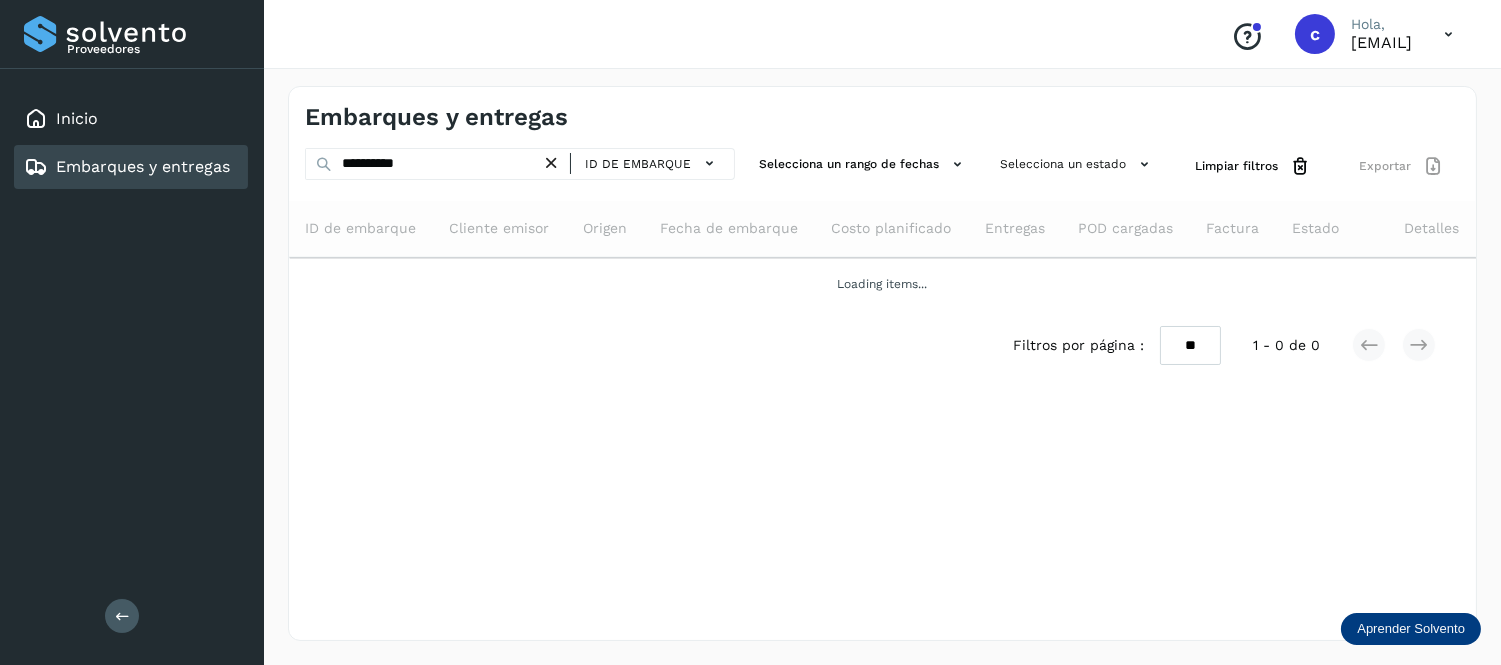 scroll, scrollTop: 0, scrollLeft: 0, axis: both 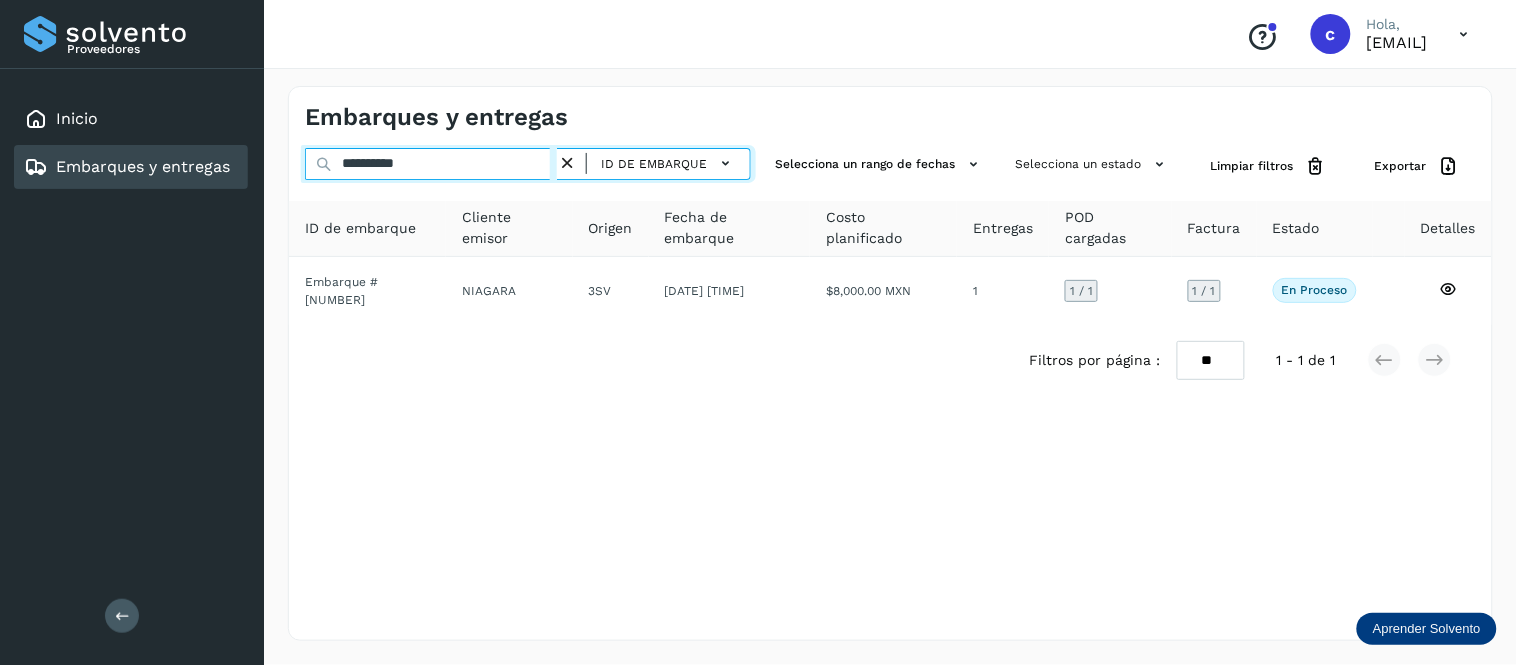 drag, startPoint x: 277, startPoint y: 166, endPoint x: 240, endPoint y: 173, distance: 37.65634 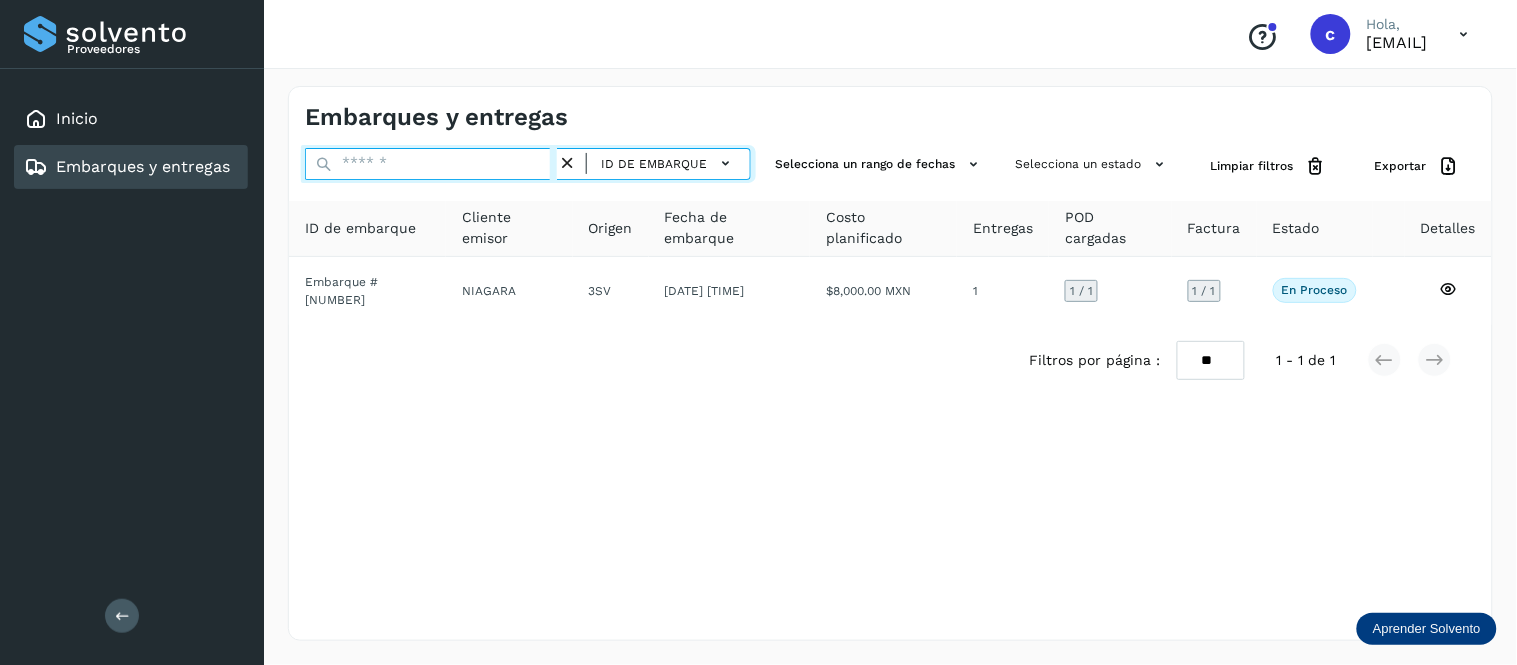 paste on "**********" 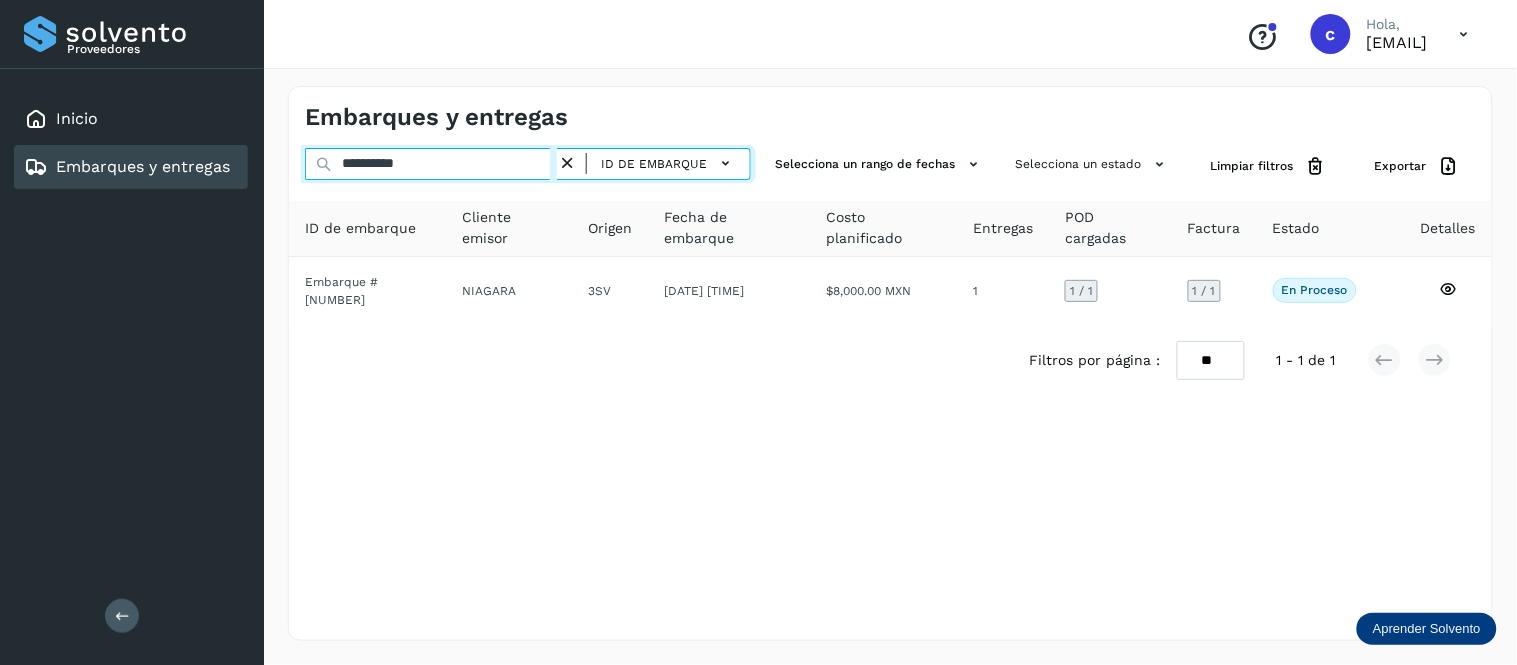 type on "**********" 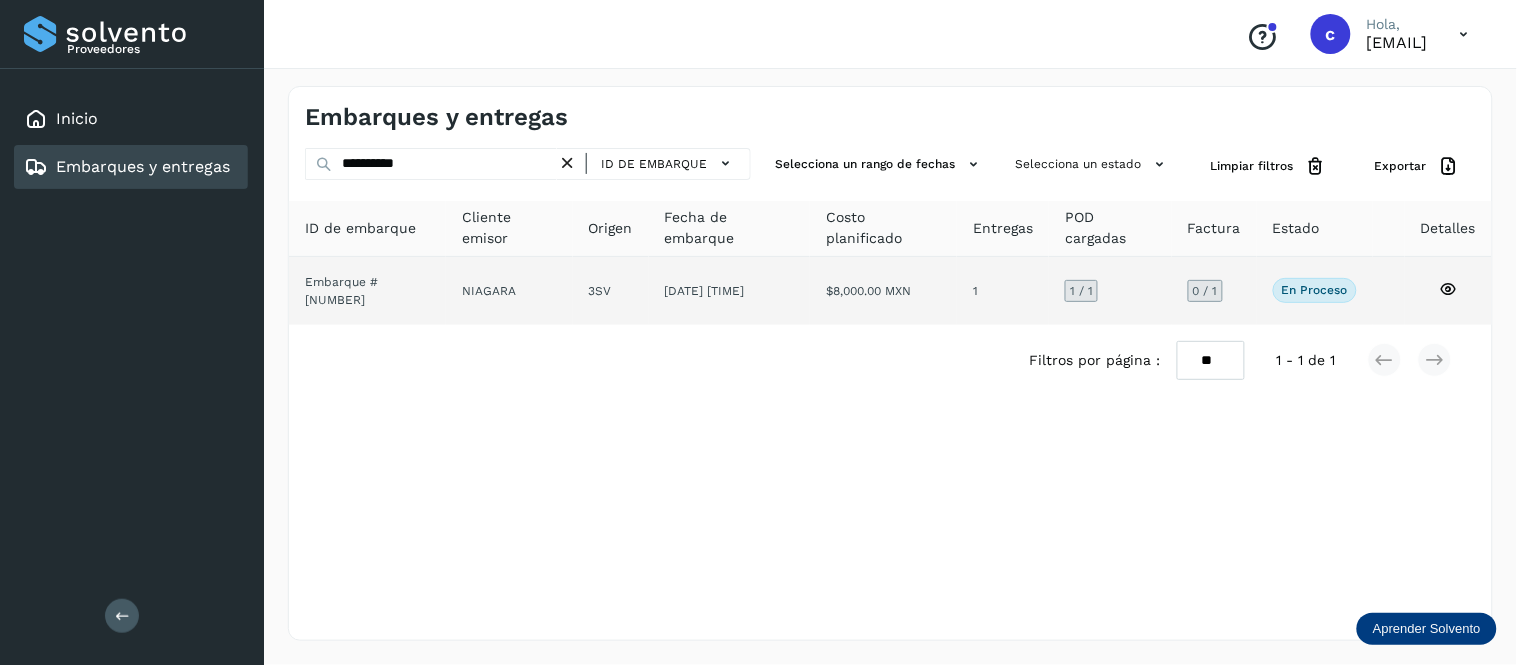 click on "3SV" 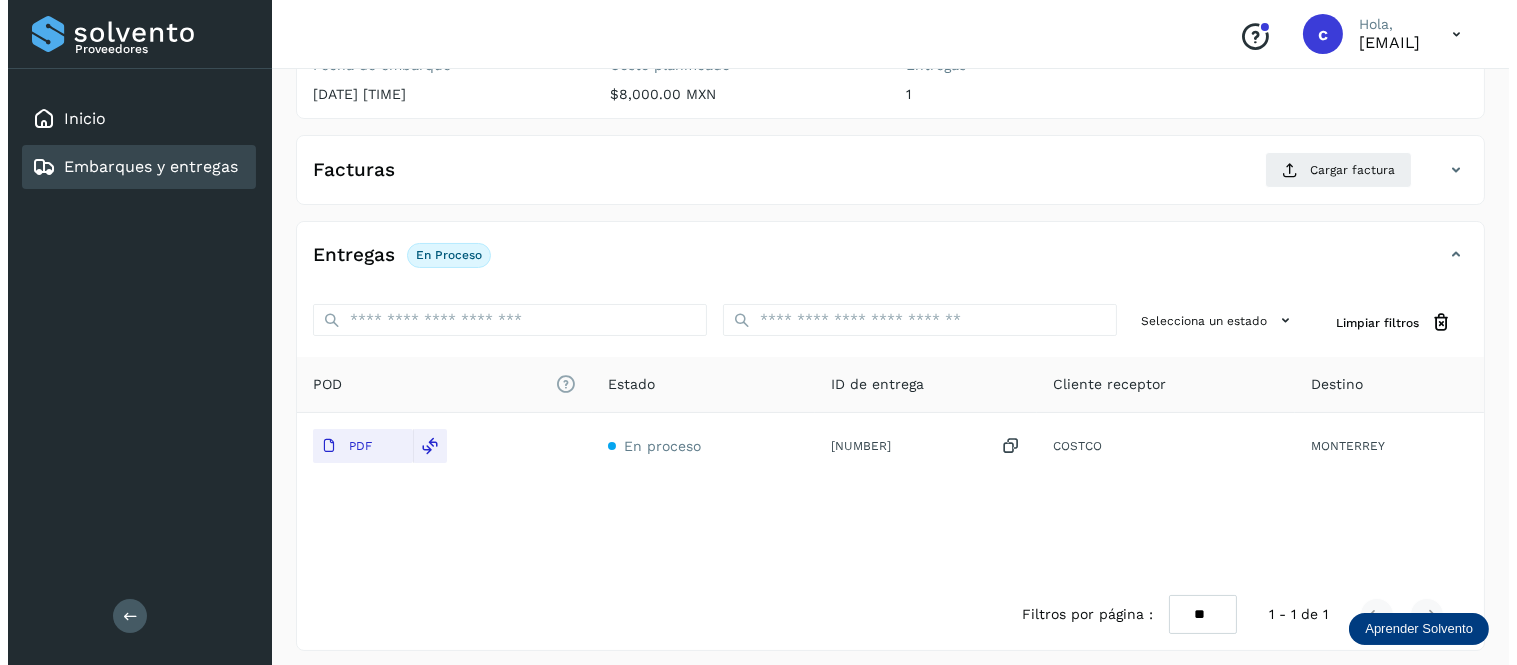 scroll, scrollTop: 297, scrollLeft: 0, axis: vertical 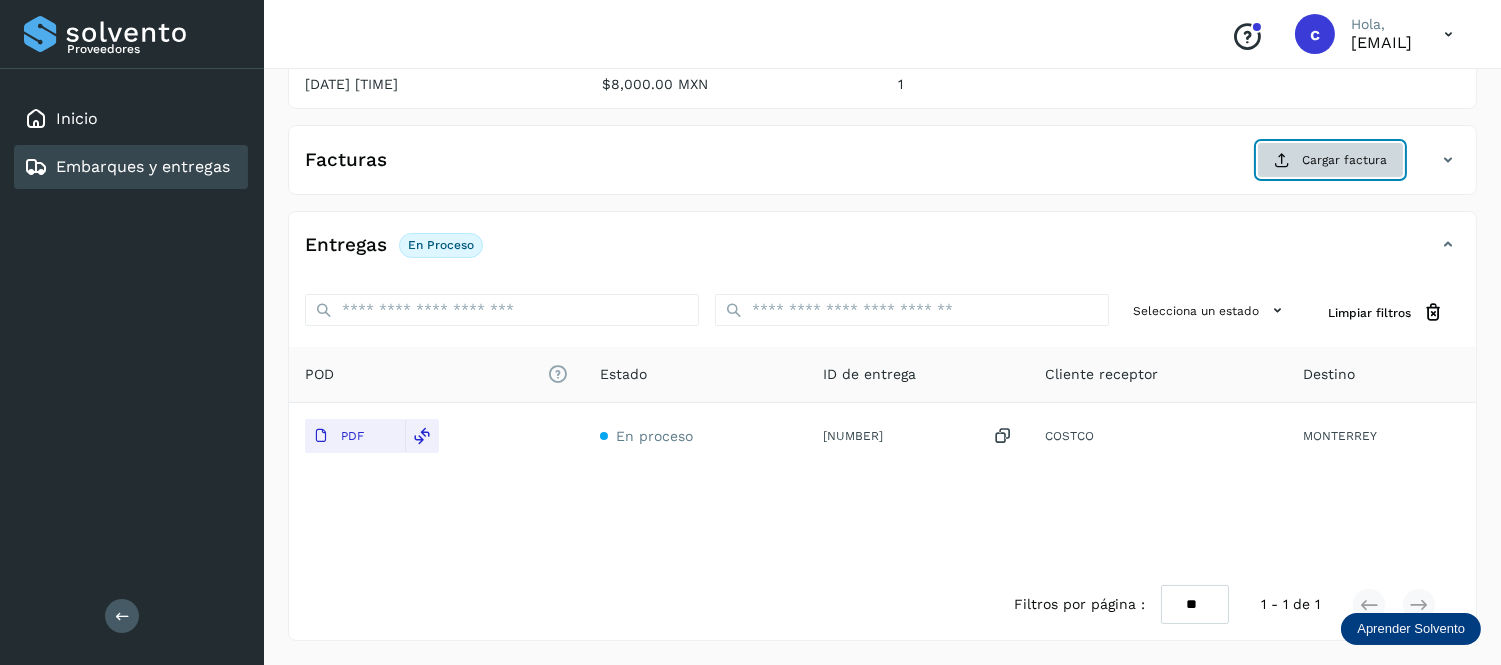 click on "Cargar factura" 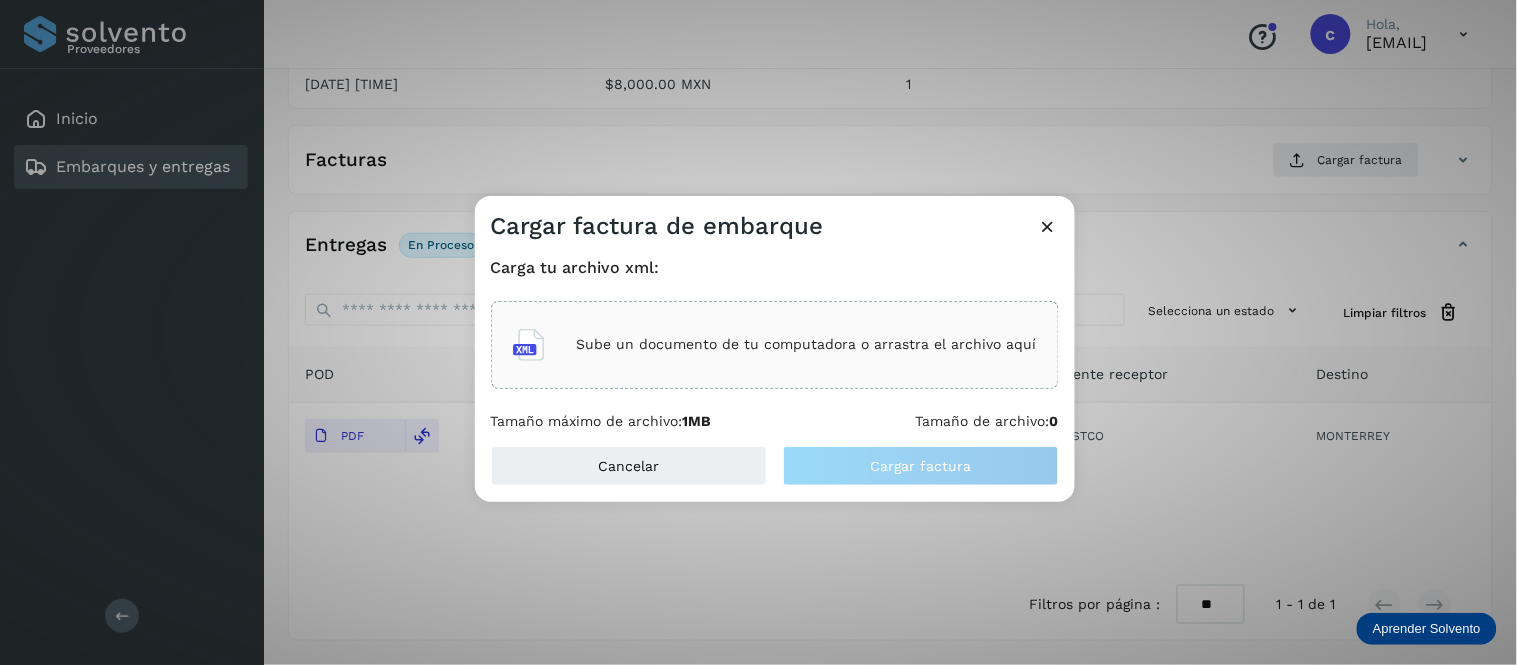 click on "Sube un documento de tu computadora o arrastra el archivo aquí" at bounding box center [775, 345] 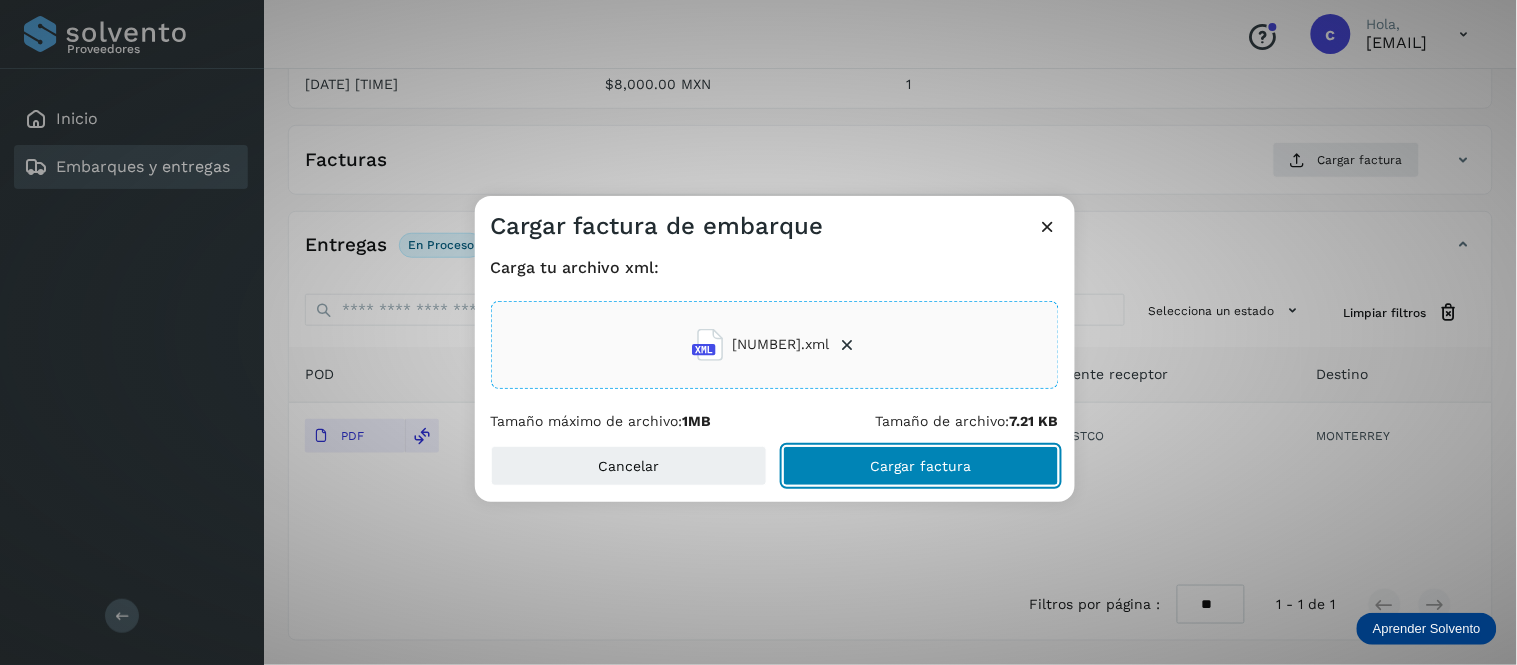 click on "Cargar factura" 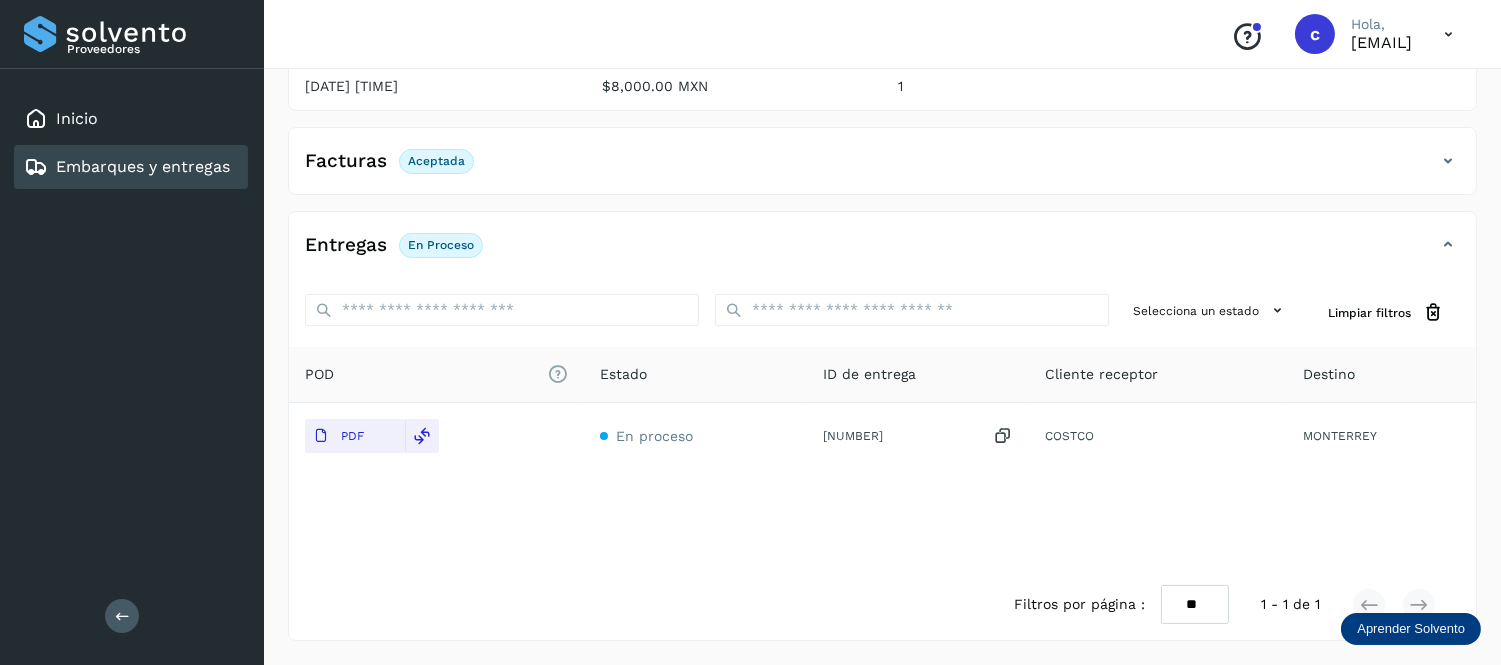 scroll, scrollTop: 295, scrollLeft: 0, axis: vertical 